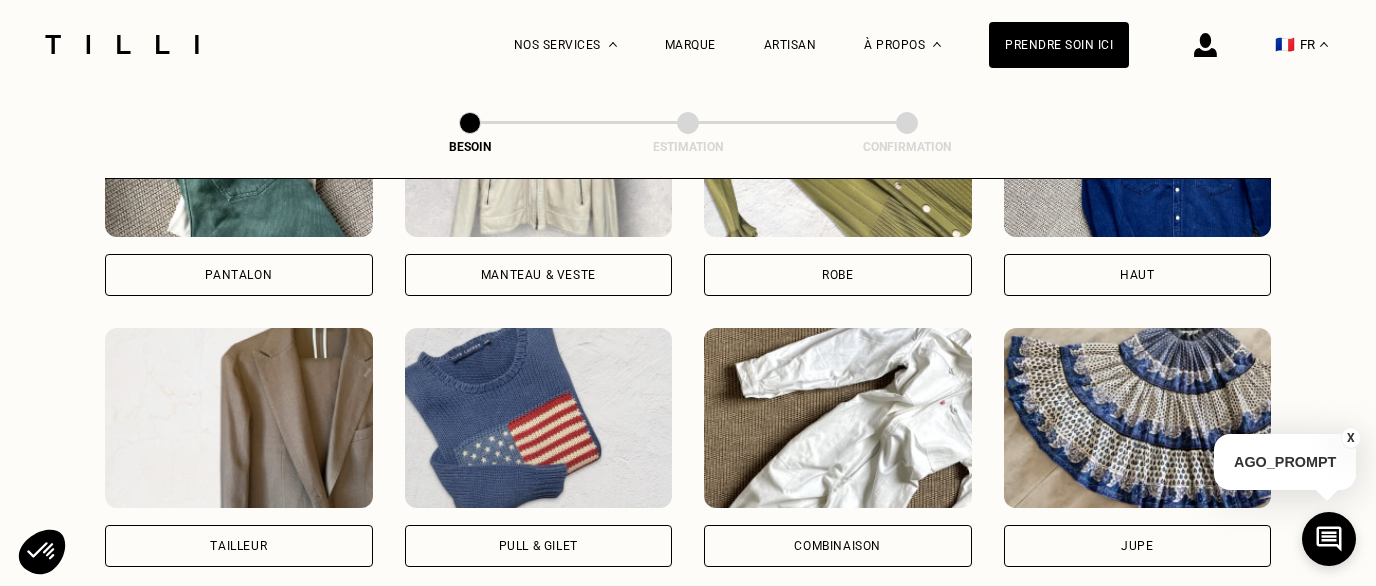 scroll, scrollTop: 867, scrollLeft: 0, axis: vertical 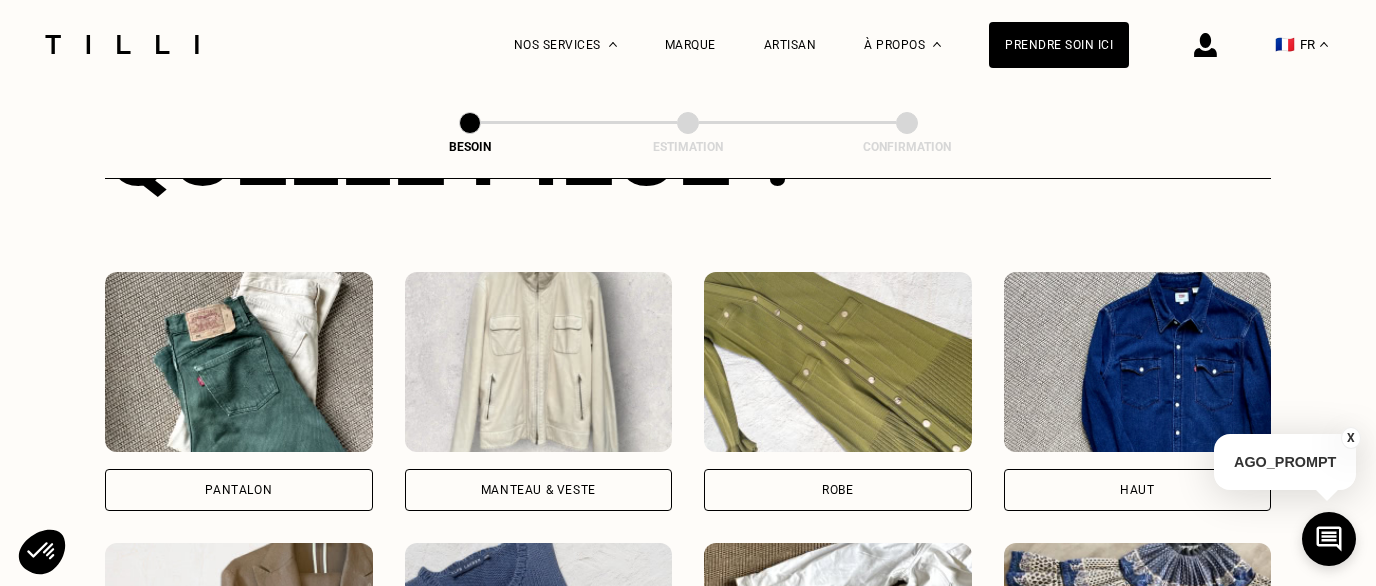 click on "Pantalon" at bounding box center (238, 490) 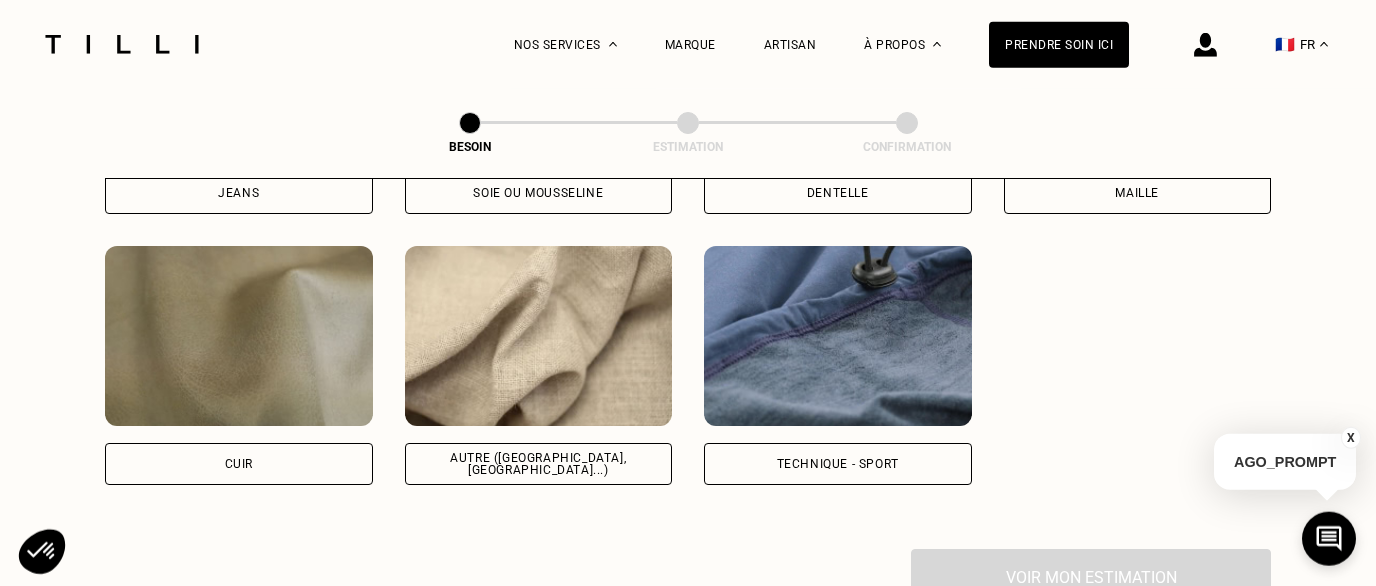 scroll, scrollTop: 2382, scrollLeft: 0, axis: vertical 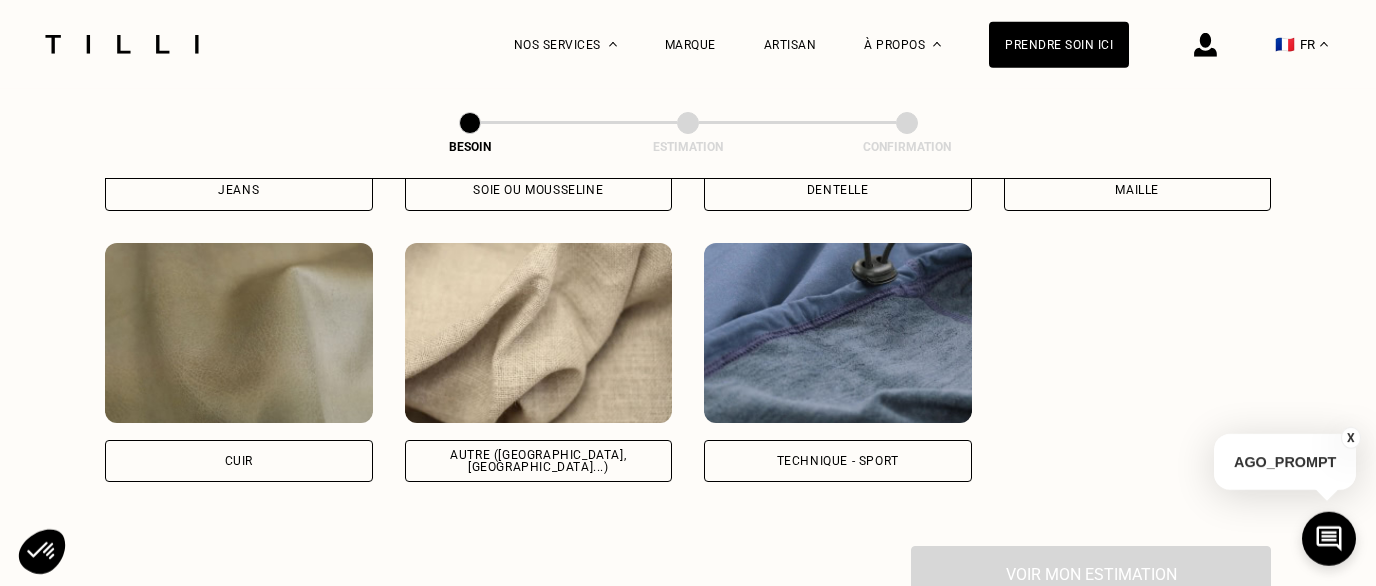 click on "Autre ([GEOGRAPHIC_DATA], [GEOGRAPHIC_DATA]...)" at bounding box center [539, 461] 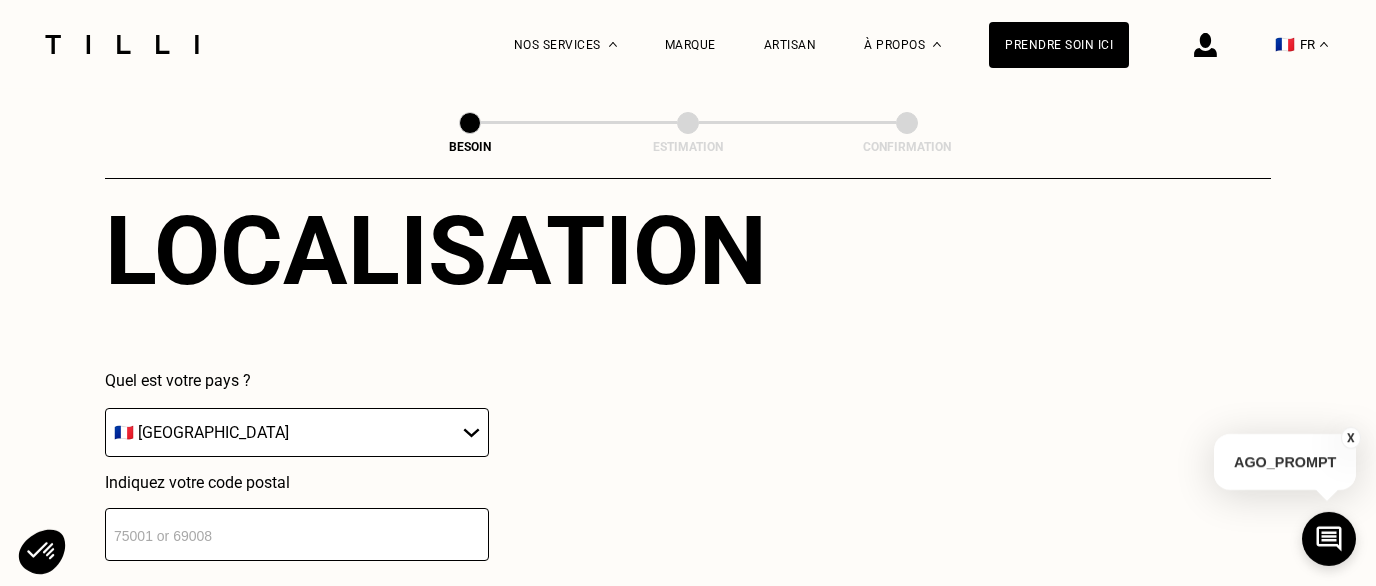 scroll, scrollTop: 2899, scrollLeft: 0, axis: vertical 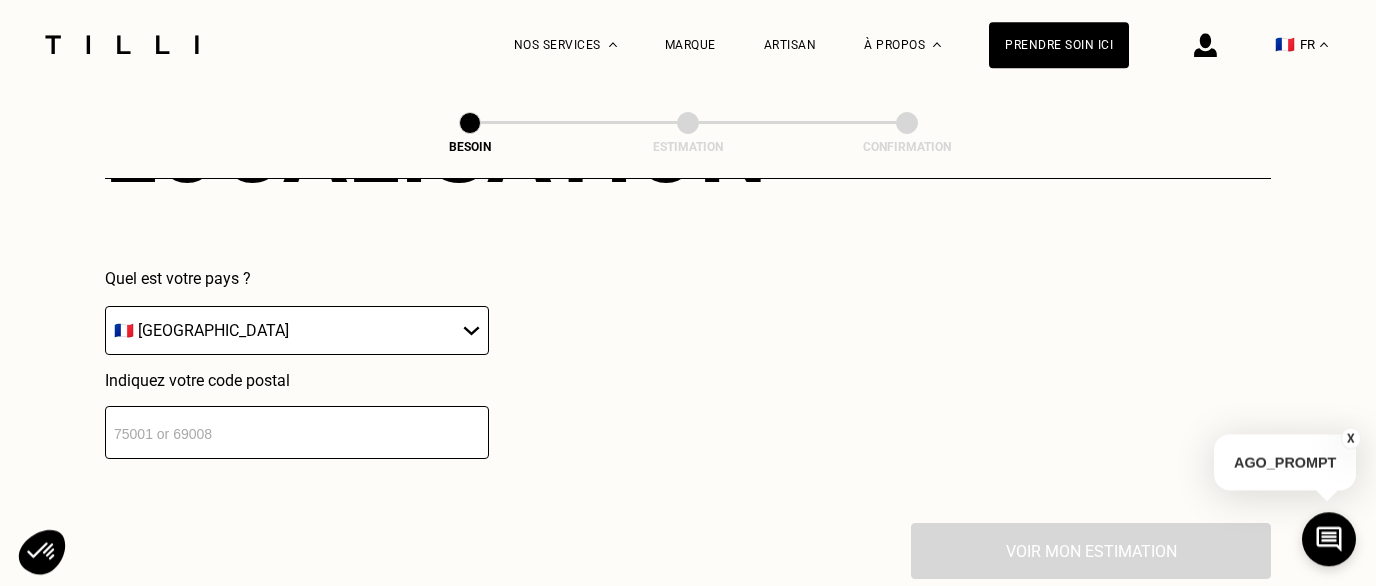 click at bounding box center [297, 432] 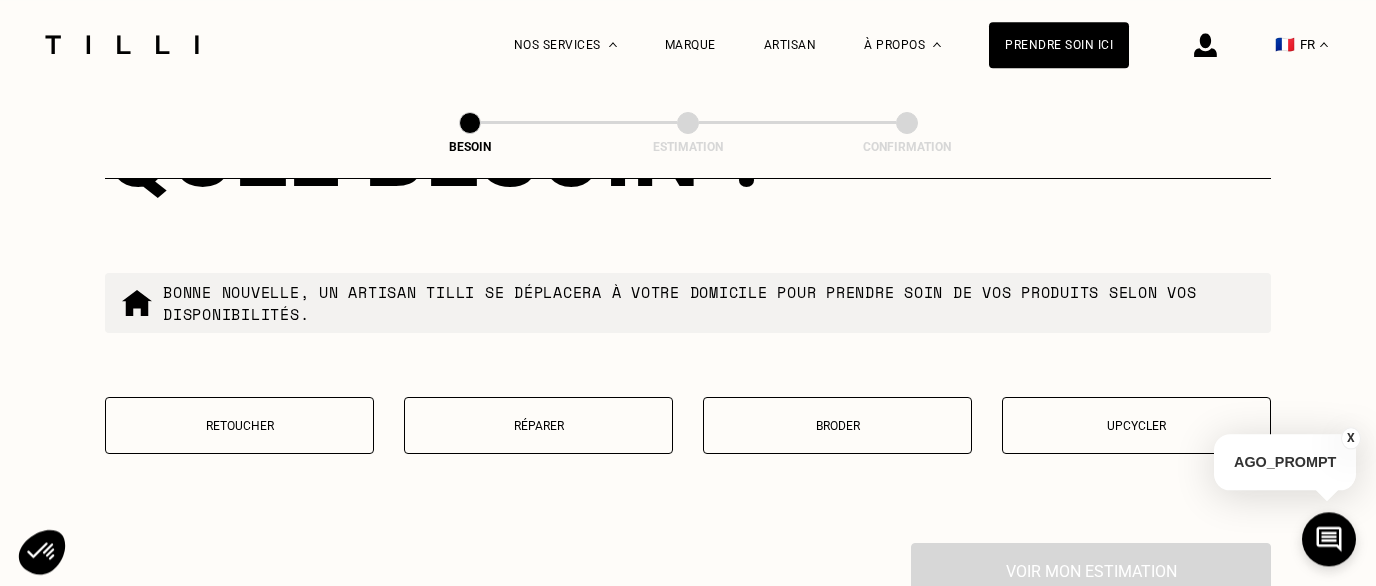 scroll, scrollTop: 3397, scrollLeft: 0, axis: vertical 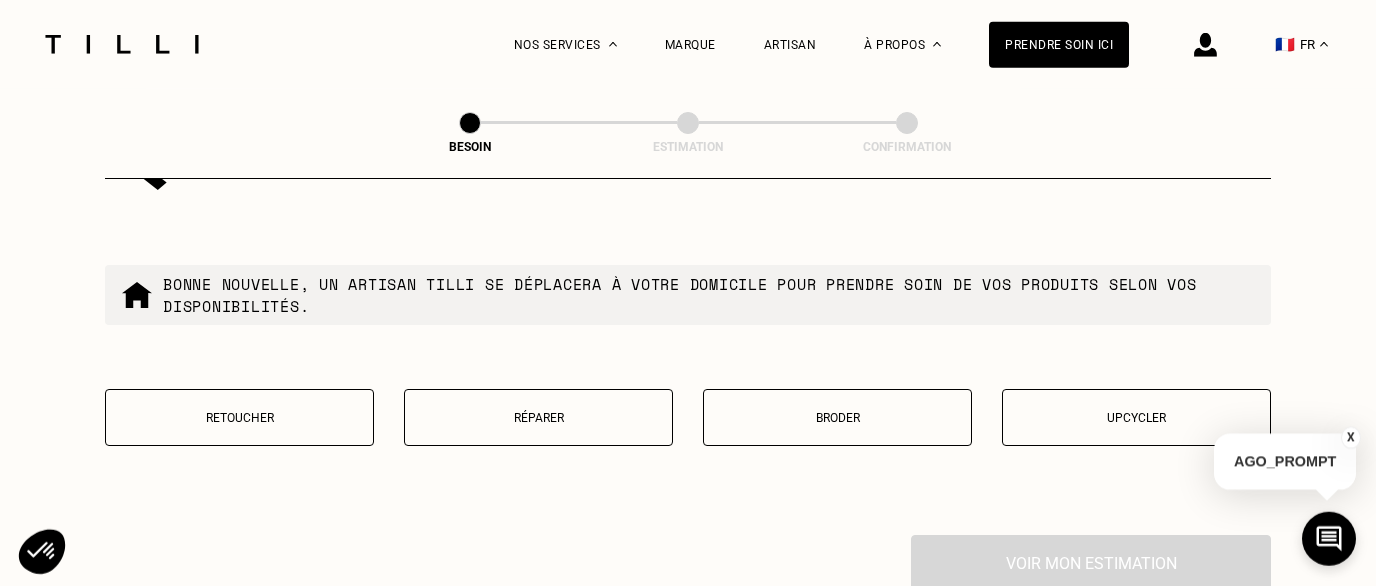 type on "69006" 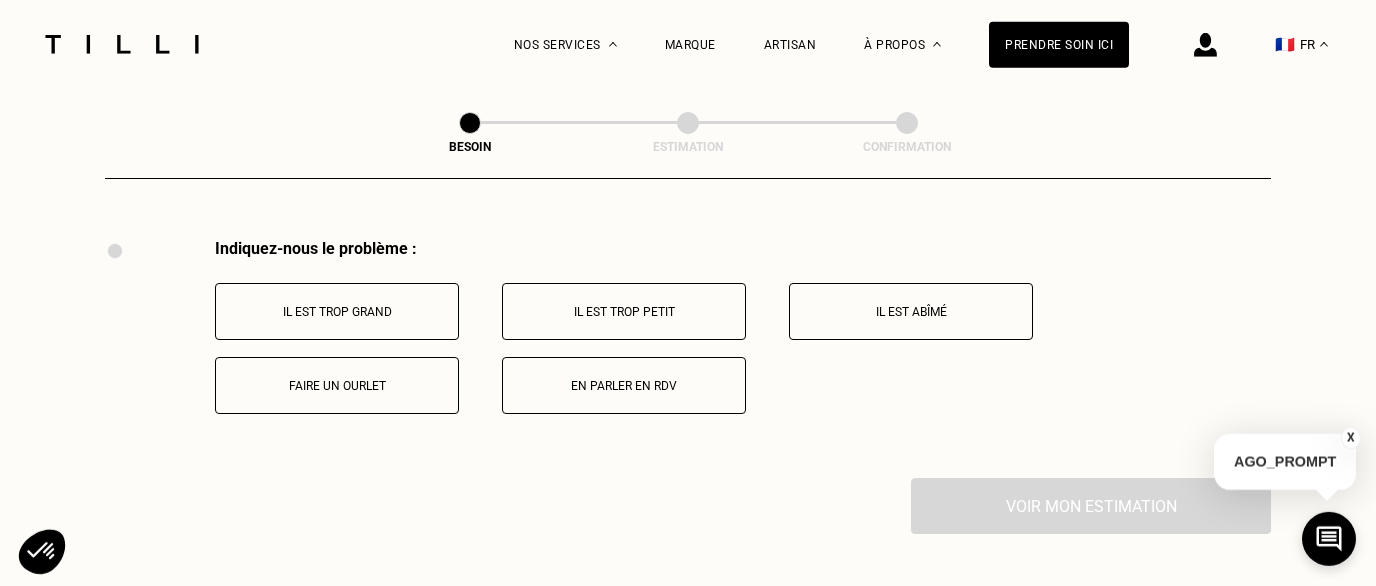 scroll, scrollTop: 3695, scrollLeft: 0, axis: vertical 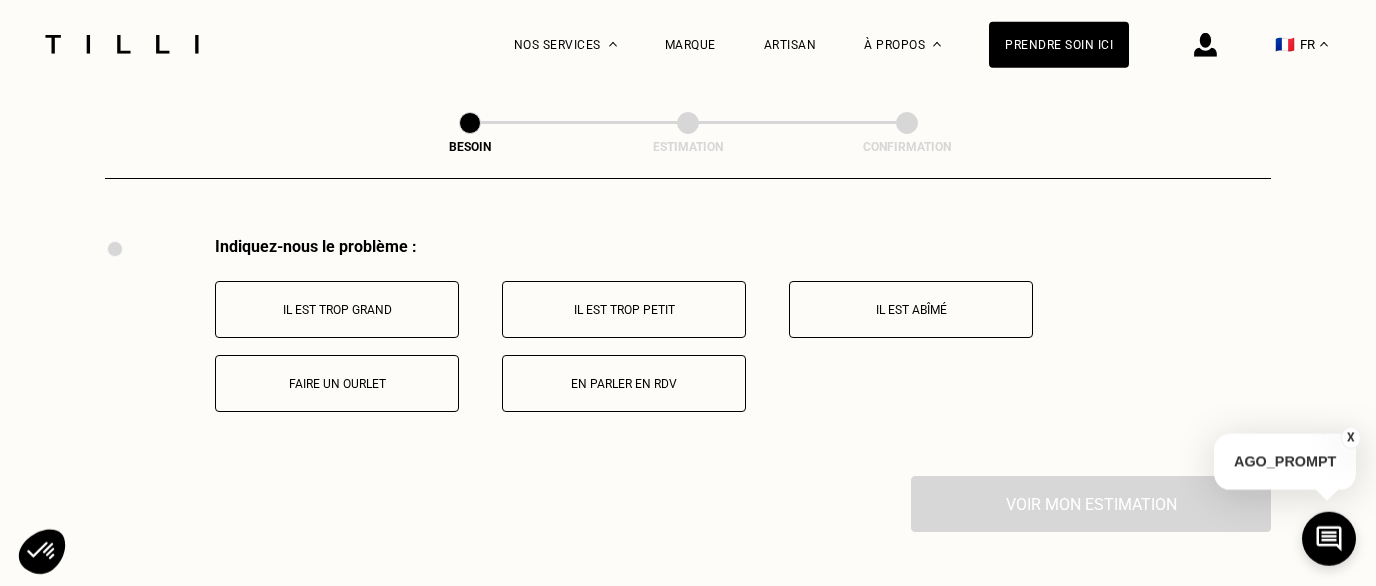 click on "Faire un ourlet" at bounding box center [337, 384] 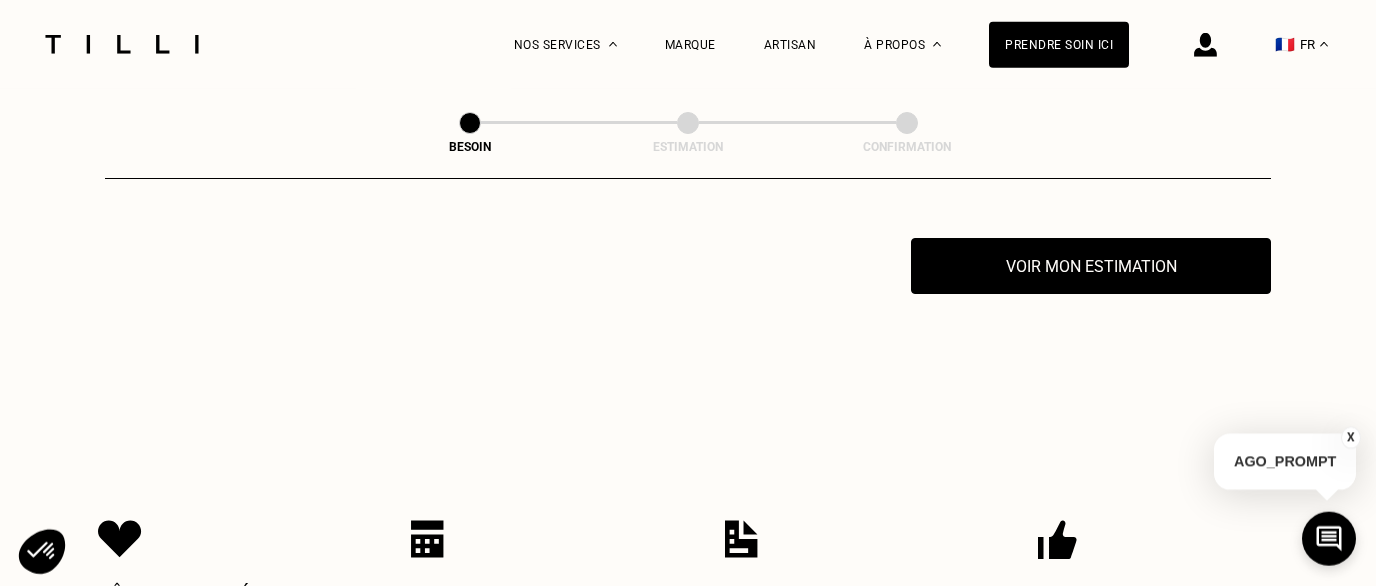 scroll, scrollTop: 3934, scrollLeft: 0, axis: vertical 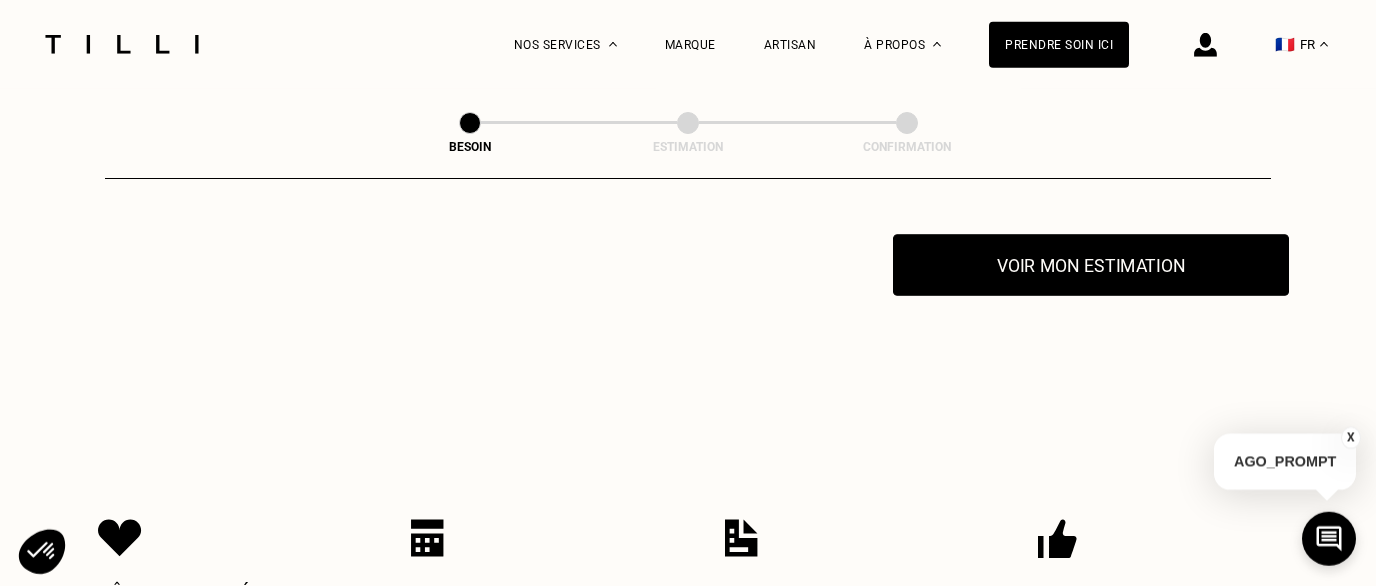 click on "Voir mon estimation" at bounding box center [1091, 265] 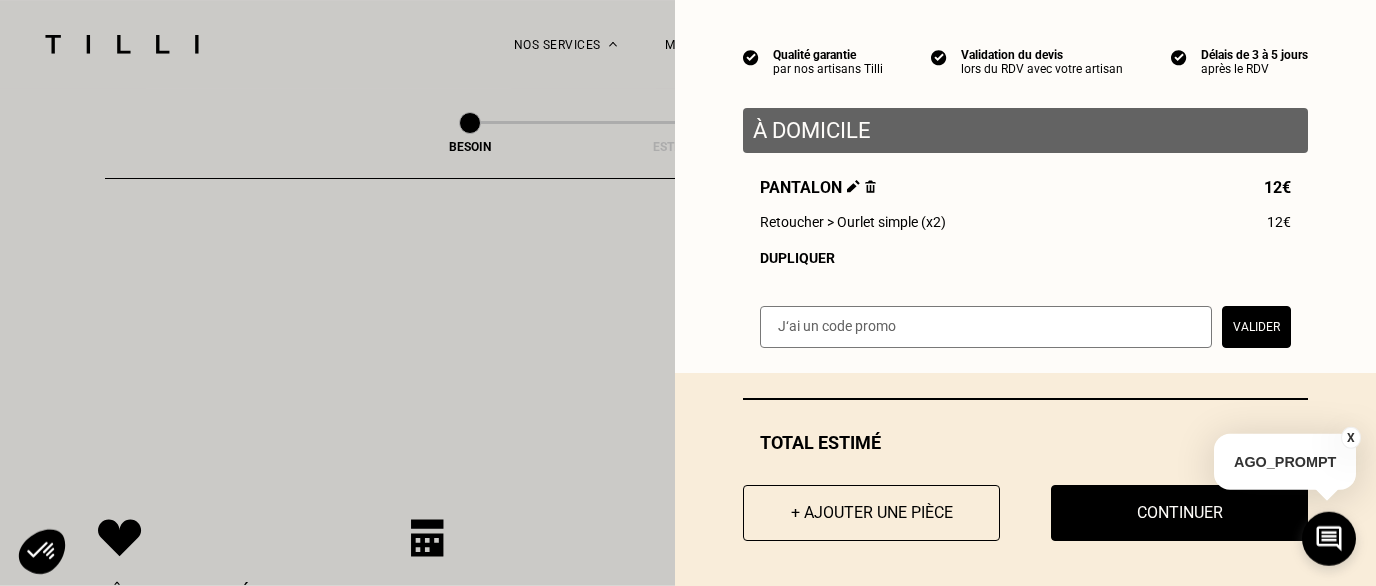 scroll, scrollTop: 171, scrollLeft: 0, axis: vertical 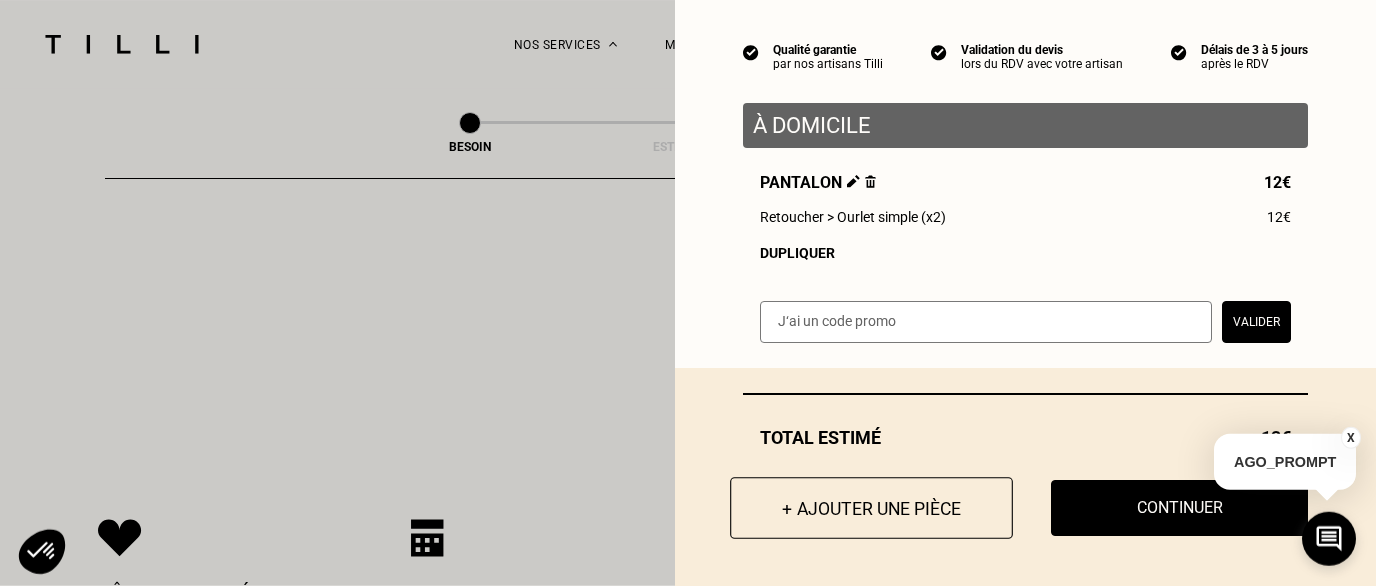 click on "+ Ajouter une pièce" at bounding box center [871, 508] 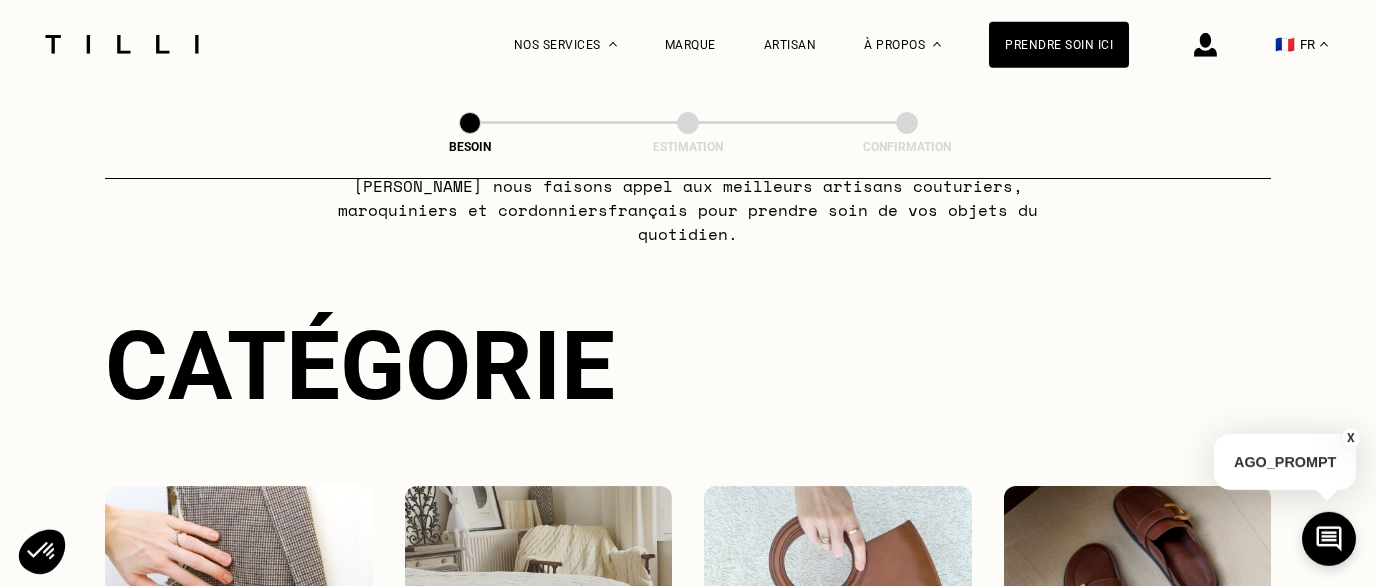 scroll, scrollTop: 322, scrollLeft: 0, axis: vertical 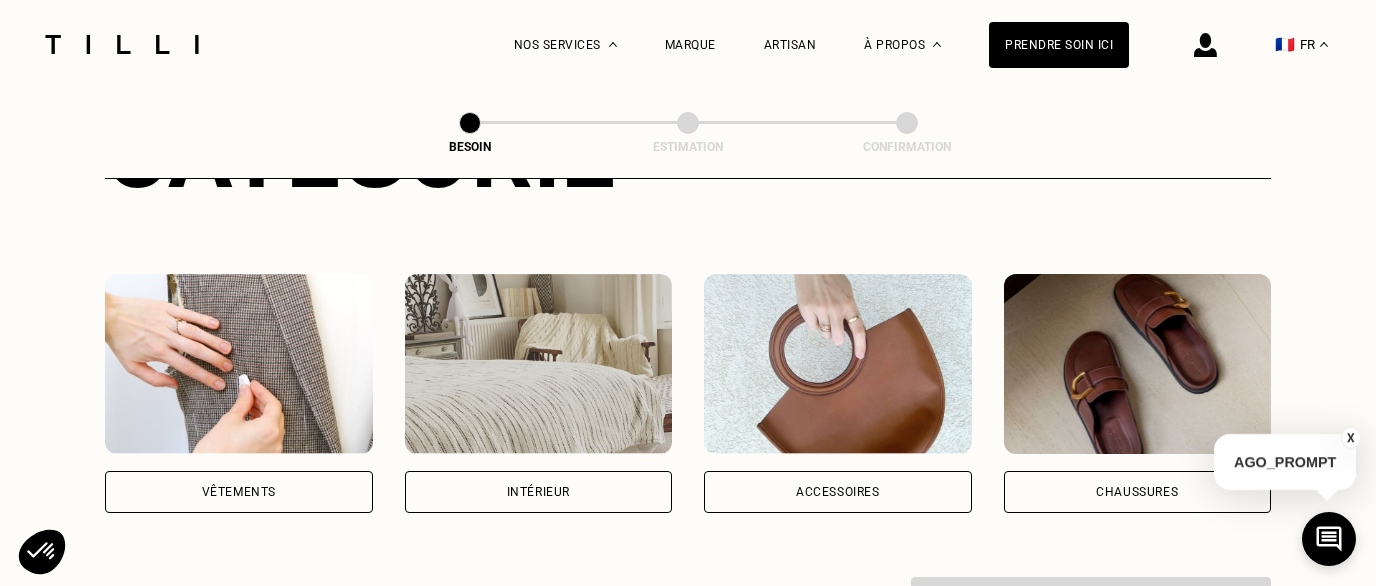 click on "Vêtements" at bounding box center [239, 492] 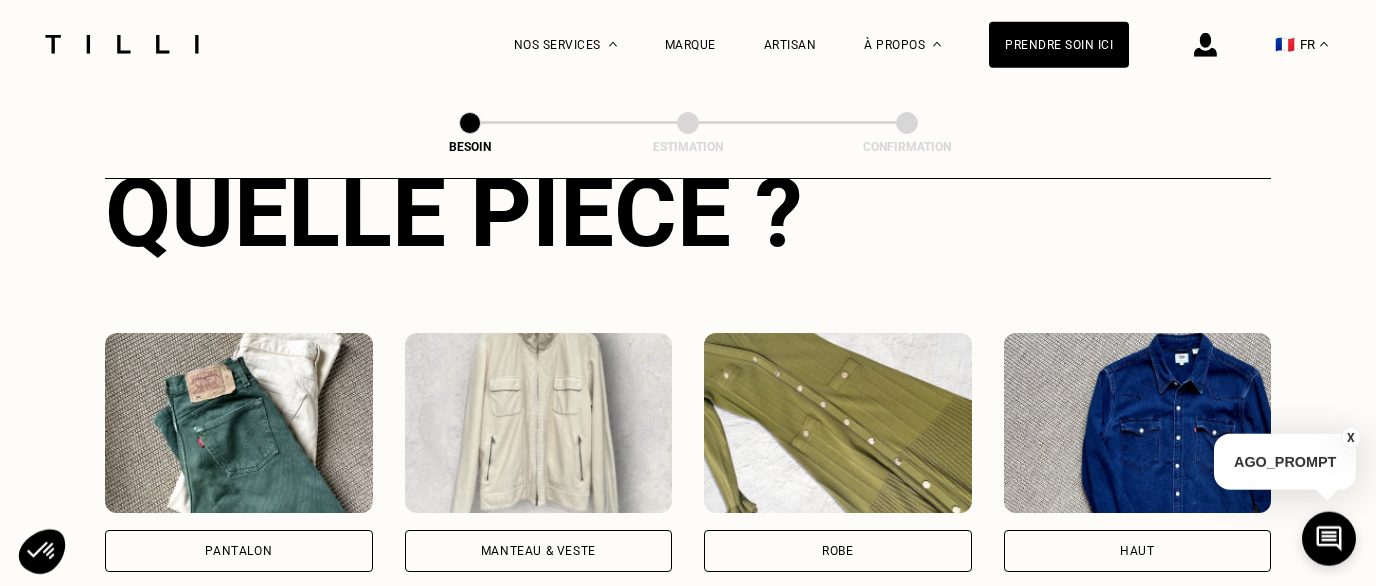 scroll, scrollTop: 974, scrollLeft: 0, axis: vertical 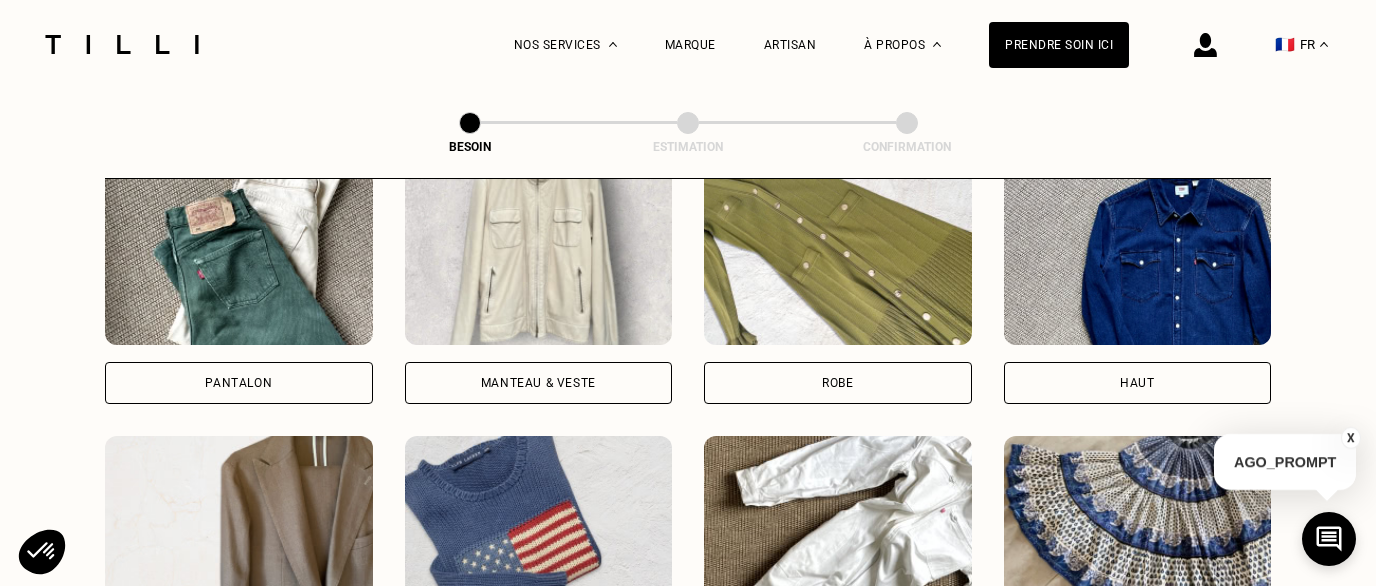 click at bounding box center [239, 255] 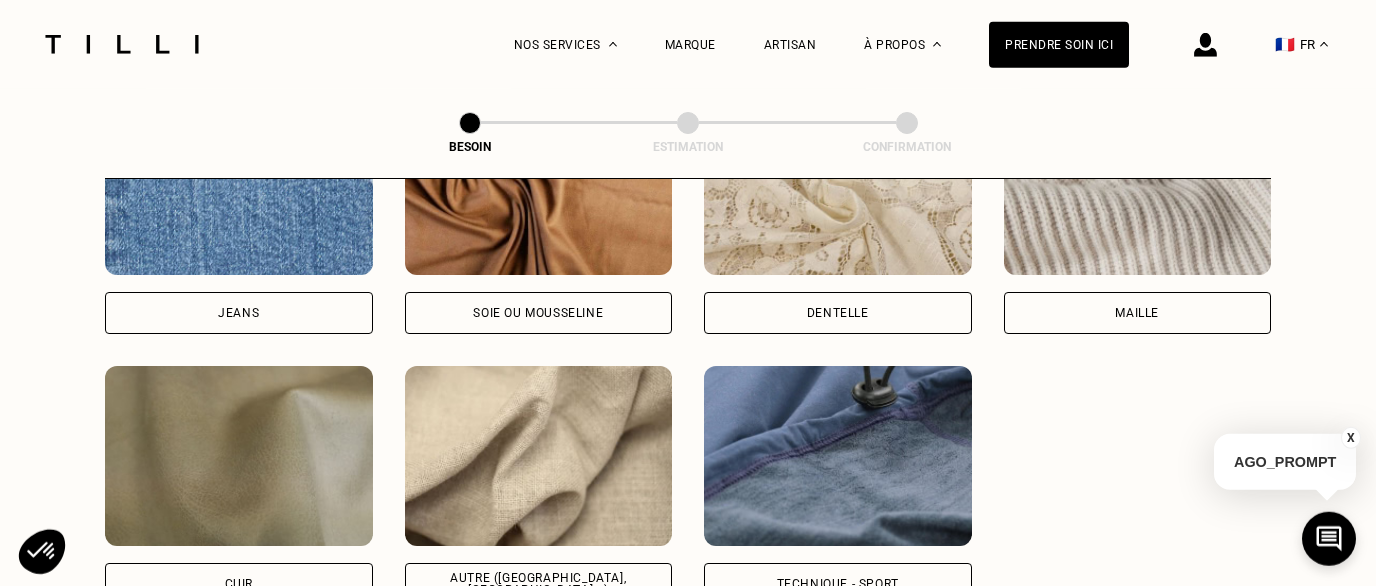 scroll, scrollTop: 2275, scrollLeft: 0, axis: vertical 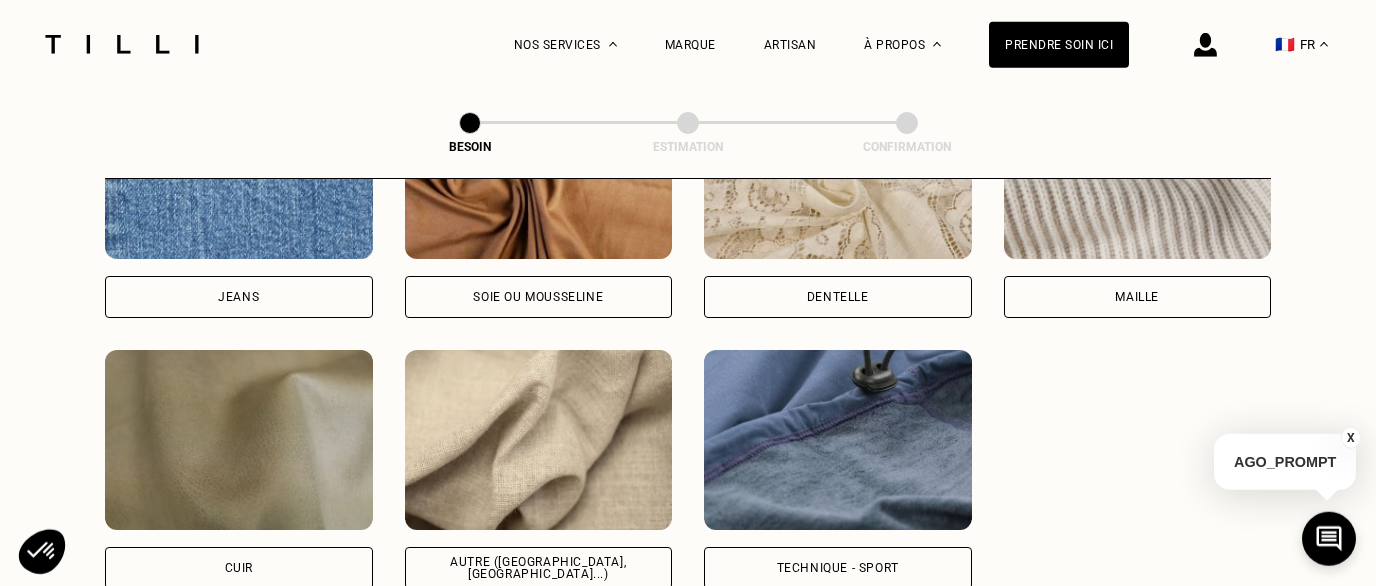click on "Autre ([GEOGRAPHIC_DATA], [GEOGRAPHIC_DATA]...)" at bounding box center (539, 568) 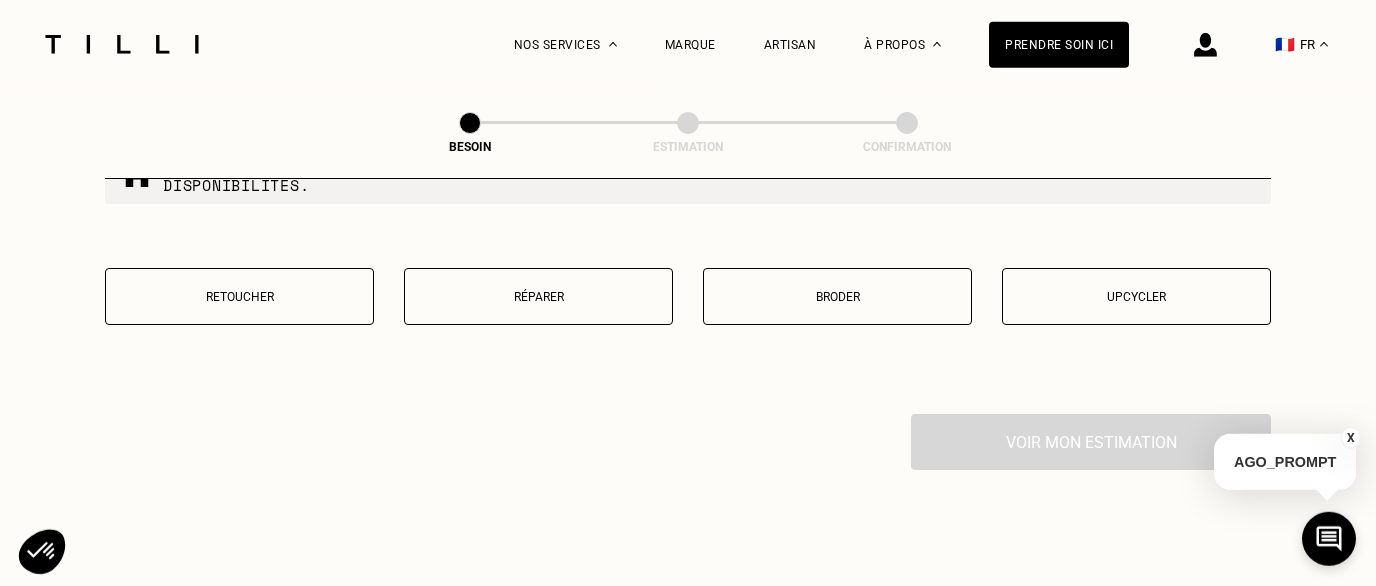 scroll, scrollTop: 3544, scrollLeft: 0, axis: vertical 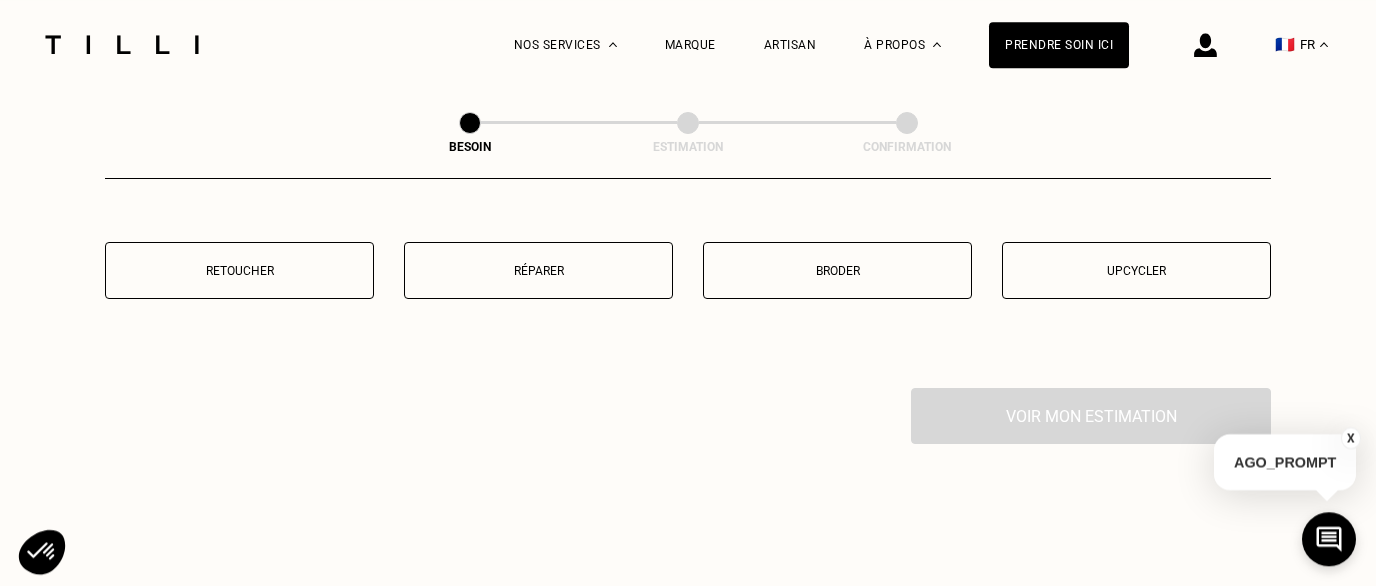 click on "Retoucher" at bounding box center (239, 271) 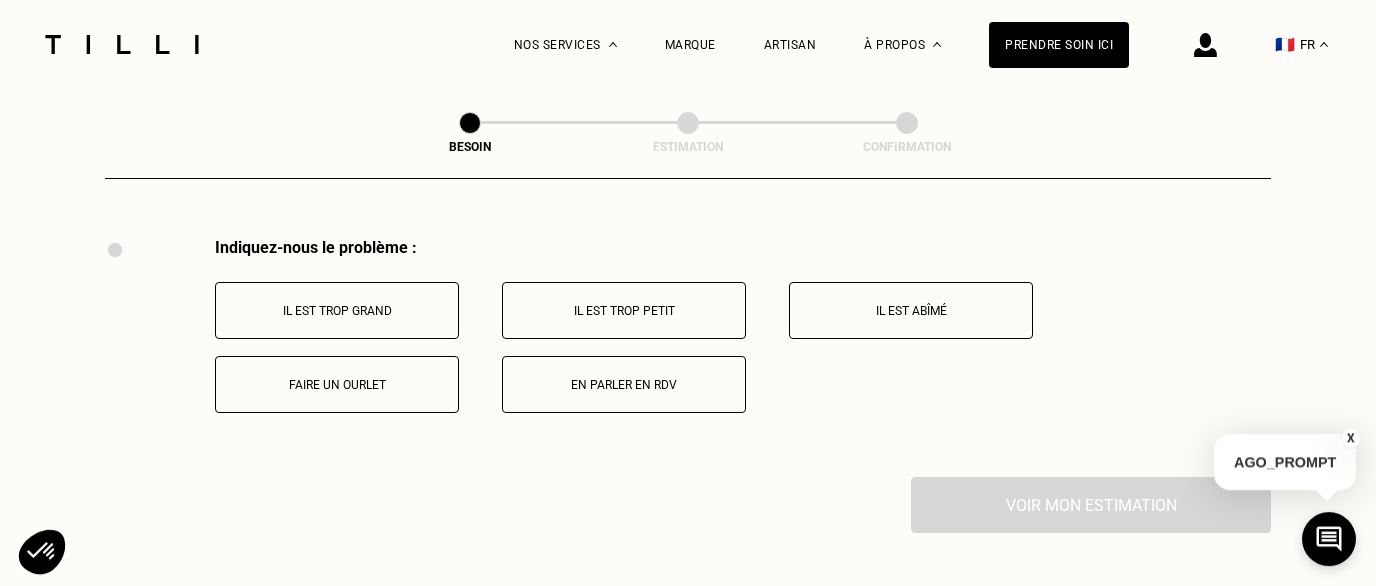 scroll, scrollTop: 3695, scrollLeft: 0, axis: vertical 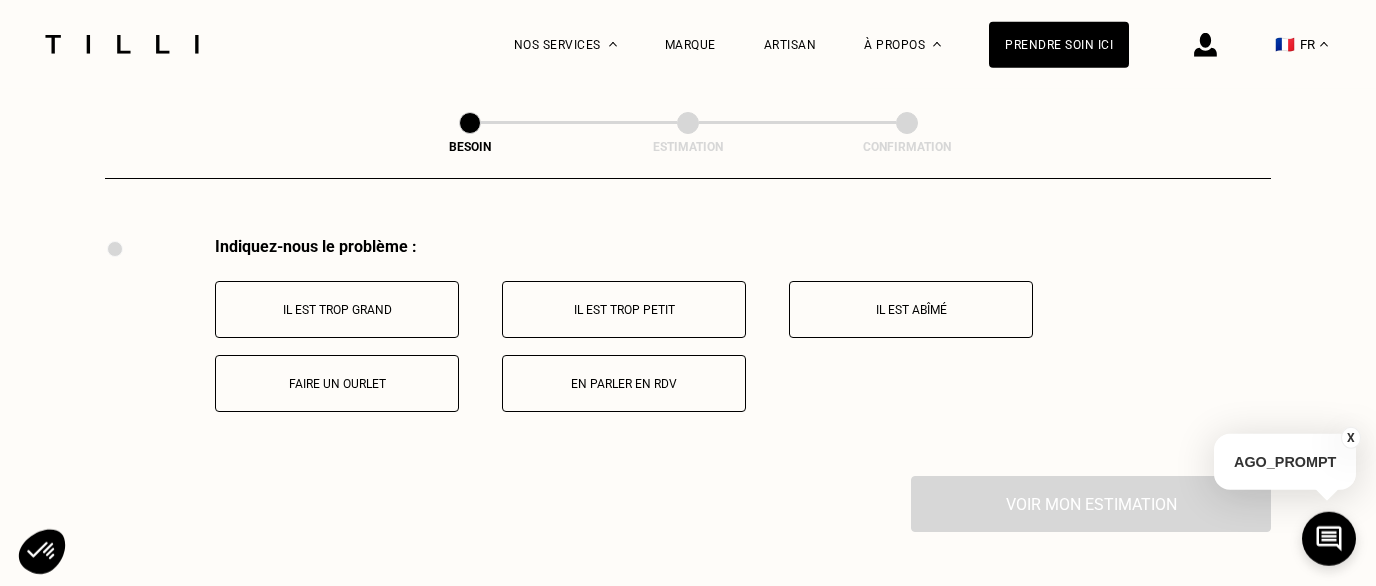 click on "Faire un ourlet" at bounding box center [337, 384] 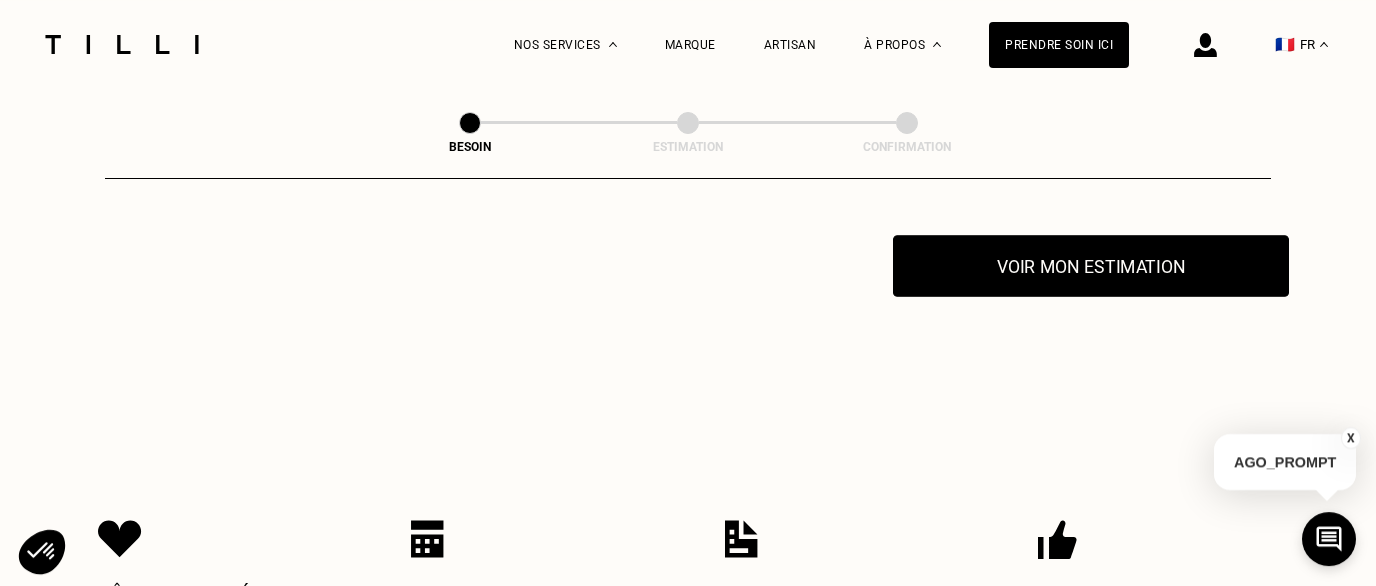 scroll, scrollTop: 3934, scrollLeft: 0, axis: vertical 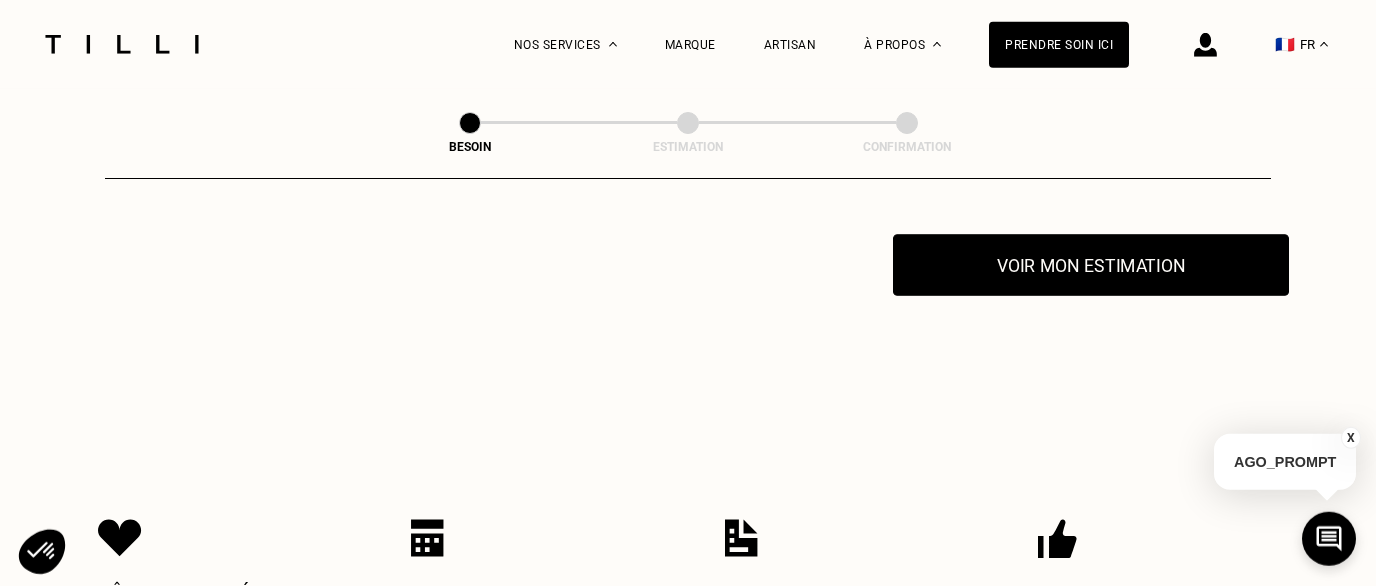 click on "Voir mon estimation" at bounding box center (1091, 265) 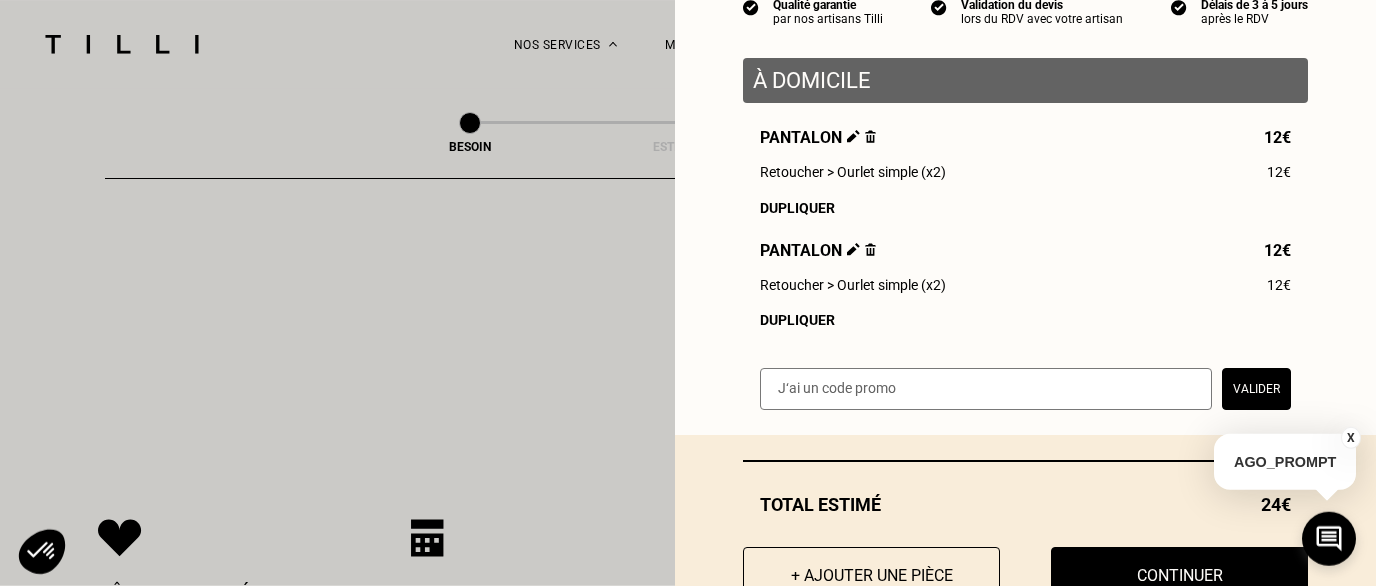 scroll, scrollTop: 258, scrollLeft: 0, axis: vertical 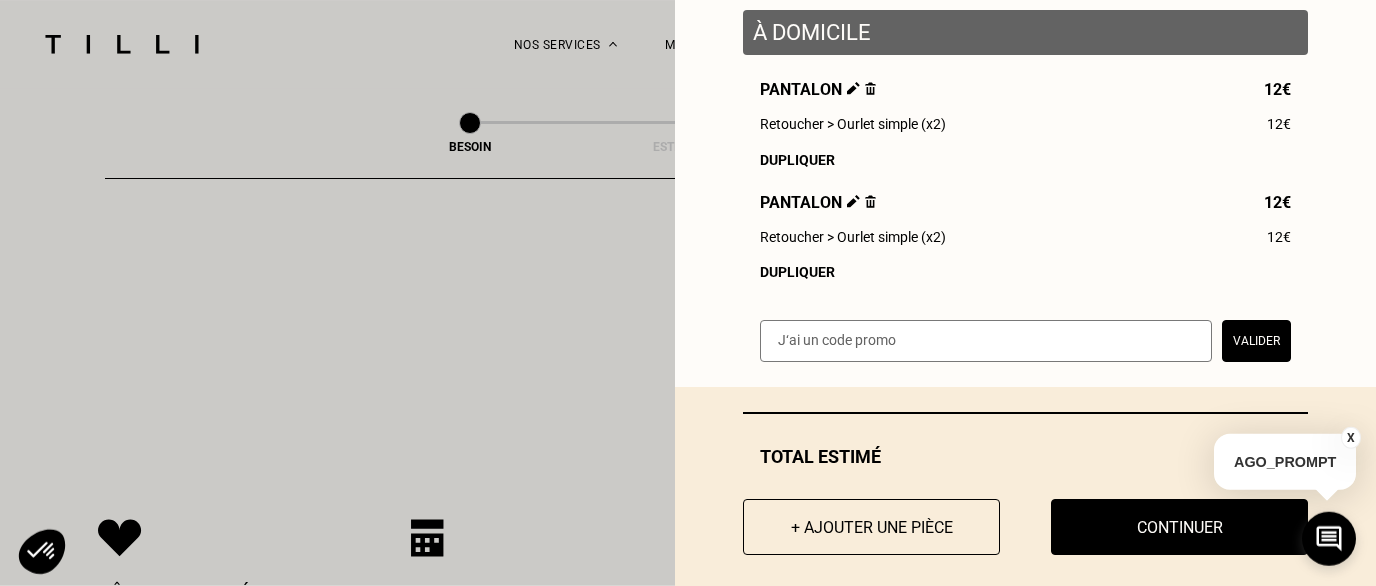 click on "Dupliquer" at bounding box center [1025, 160] 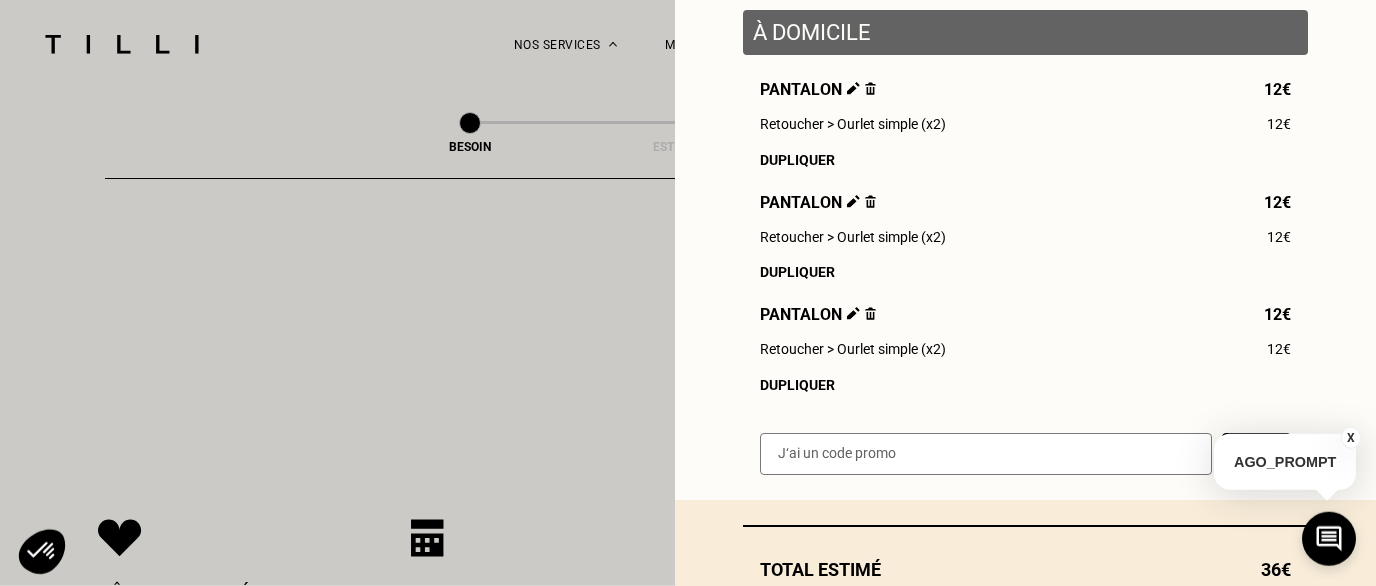click on "Dupliquer" at bounding box center [1025, 385] 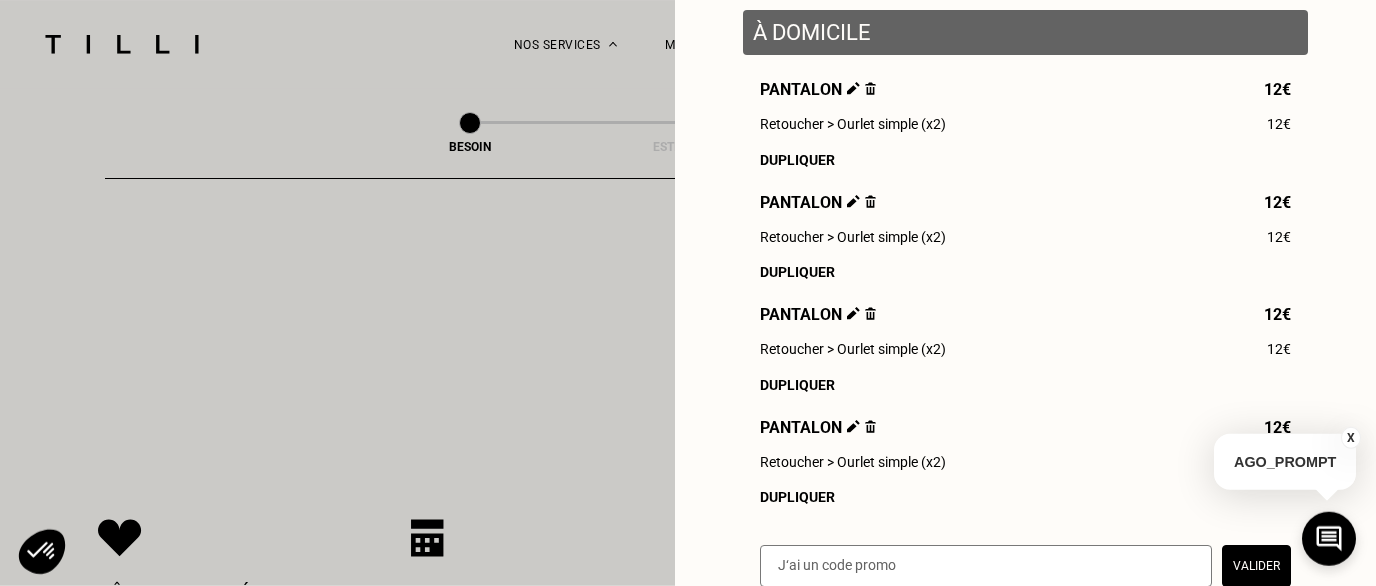 scroll, scrollTop: 387, scrollLeft: 0, axis: vertical 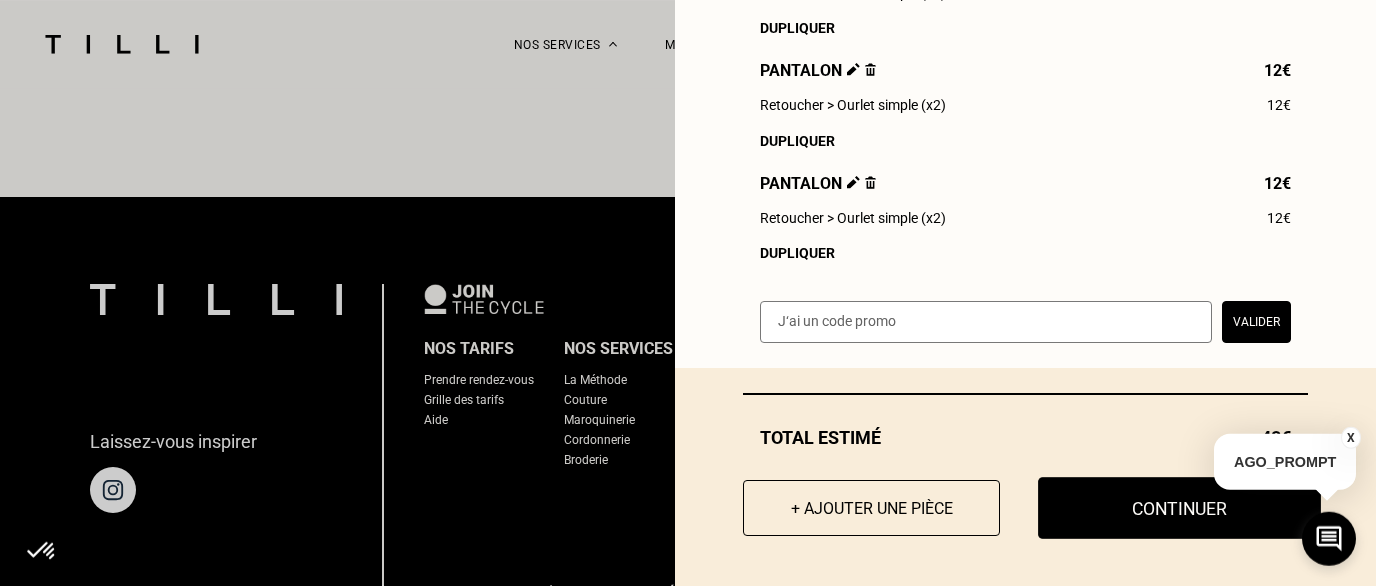 click on "Continuer" at bounding box center (1179, 508) 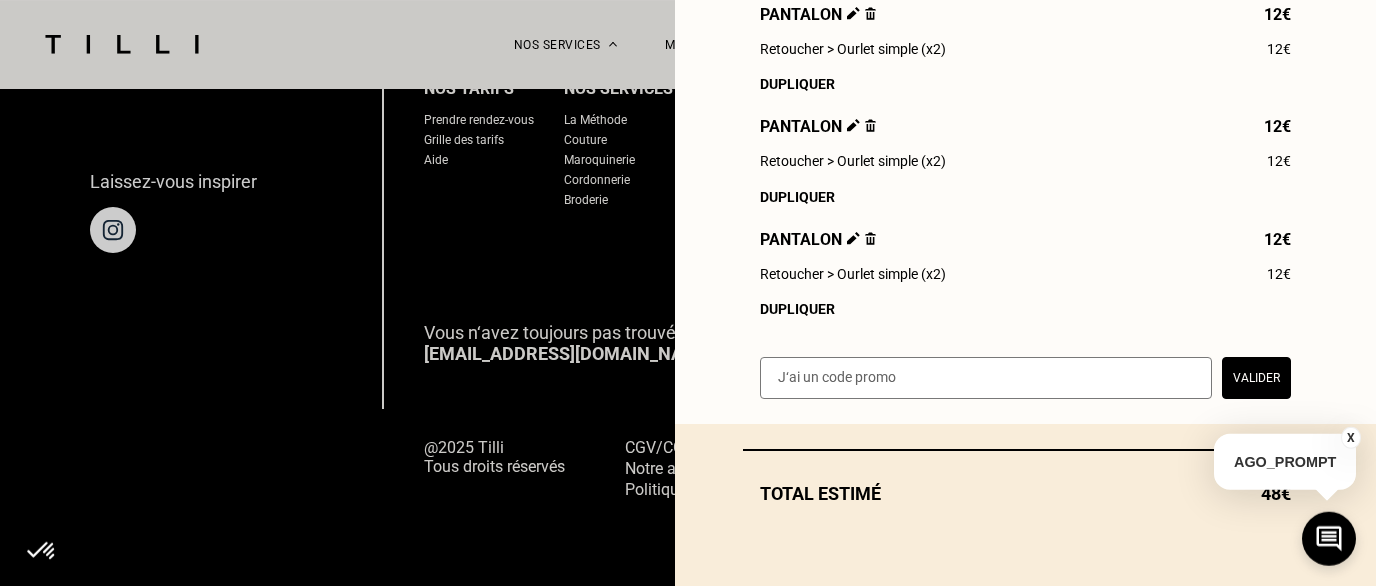 scroll, scrollTop: 1189, scrollLeft: 0, axis: vertical 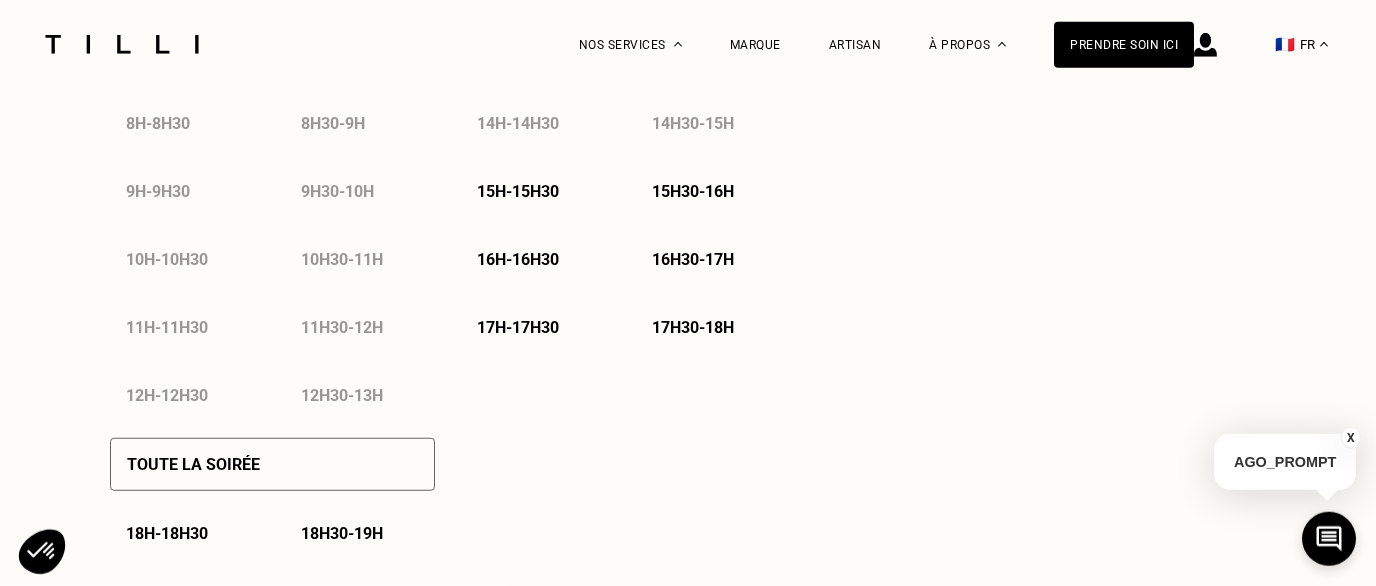 select on "FR" 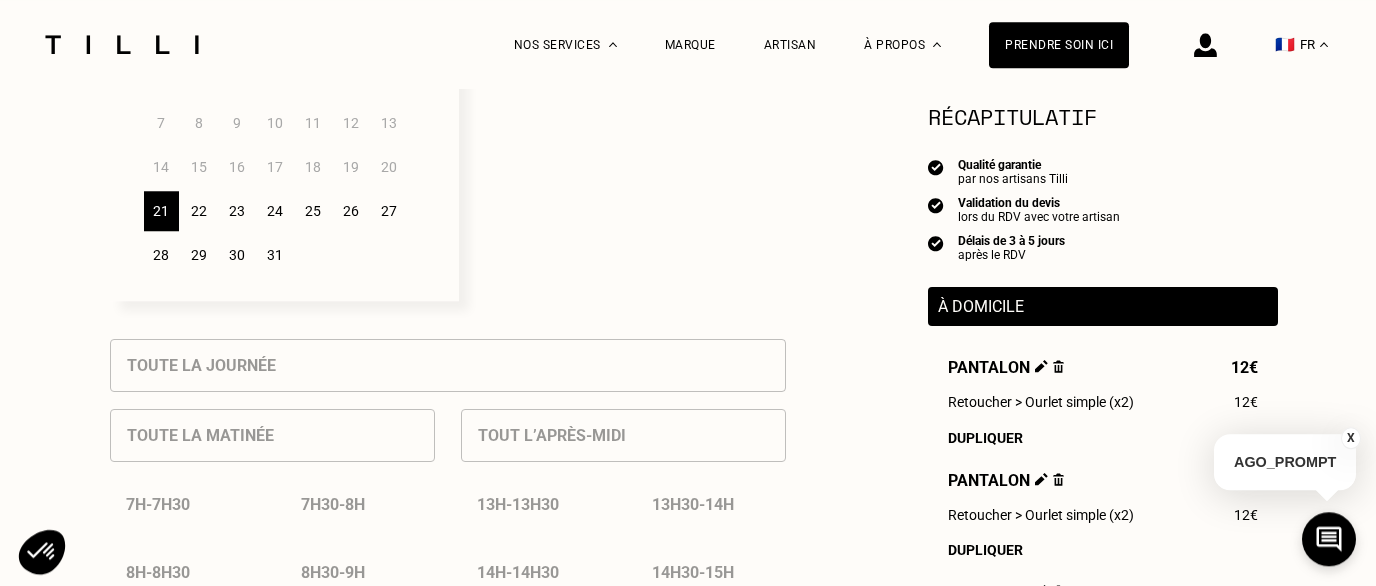 scroll, scrollTop: 645, scrollLeft: 0, axis: vertical 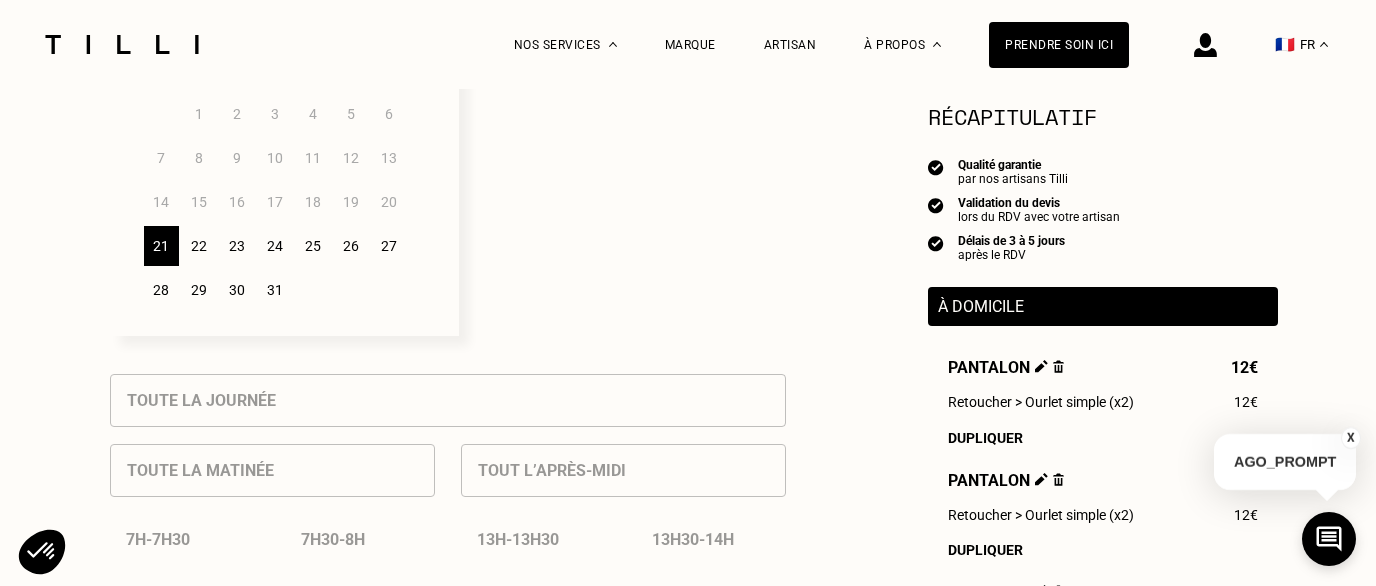 click on "Tout l’après-midi 13h  -  13h30 13h30  -  14h 14h  -  14h30 14h30  -  15h 15h  -  15h30 15h30  -  16h 16h  -  16h30 16h30  -  17h 17h  -  17h30 17h30  -  18h" at bounding box center [623, 666] 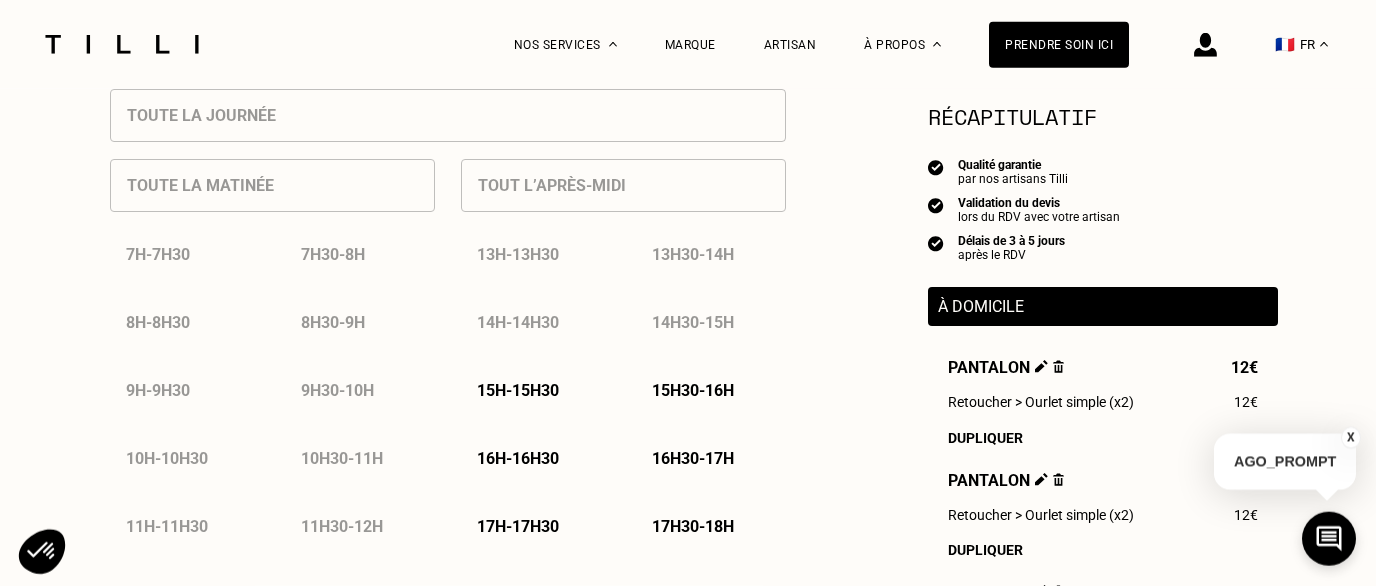 scroll, scrollTop: 967, scrollLeft: 0, axis: vertical 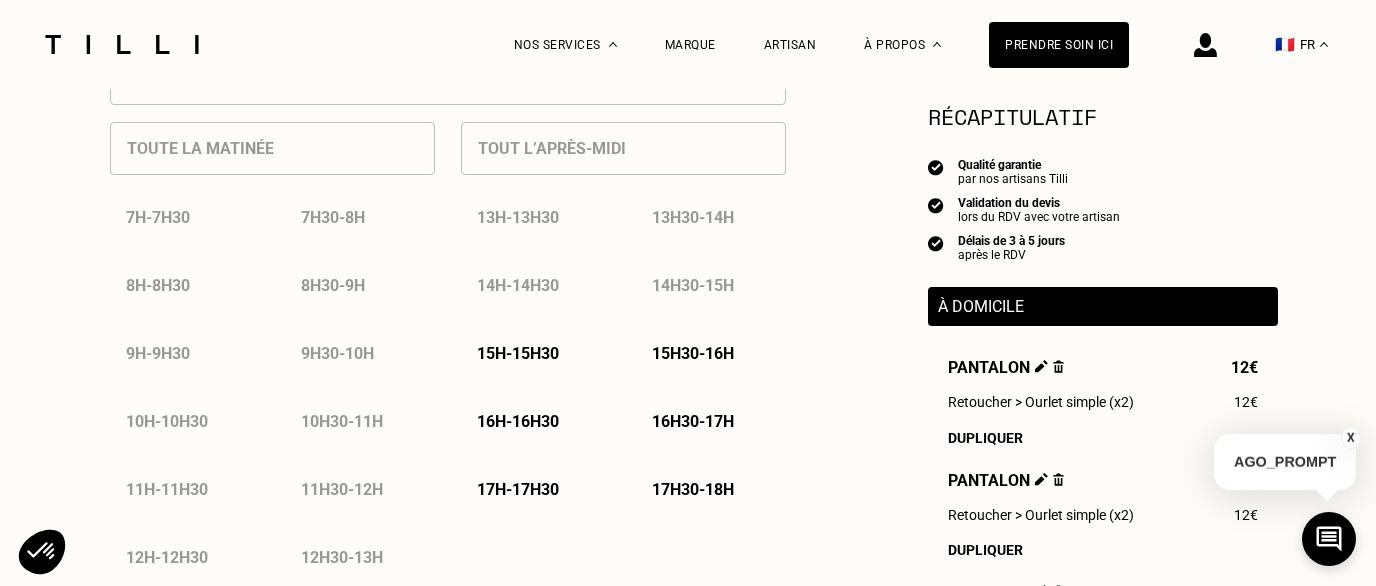 click on "14h  -  14h30" at bounding box center (536, 285) 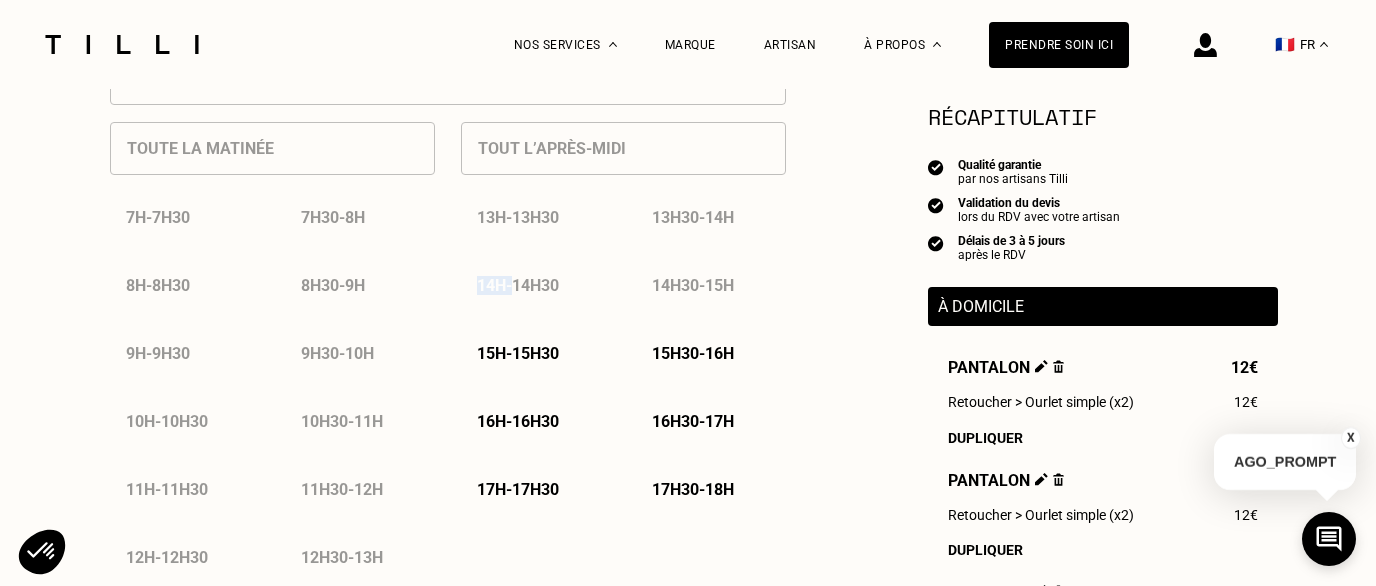 click on "14h  -  14h30" at bounding box center [536, 285] 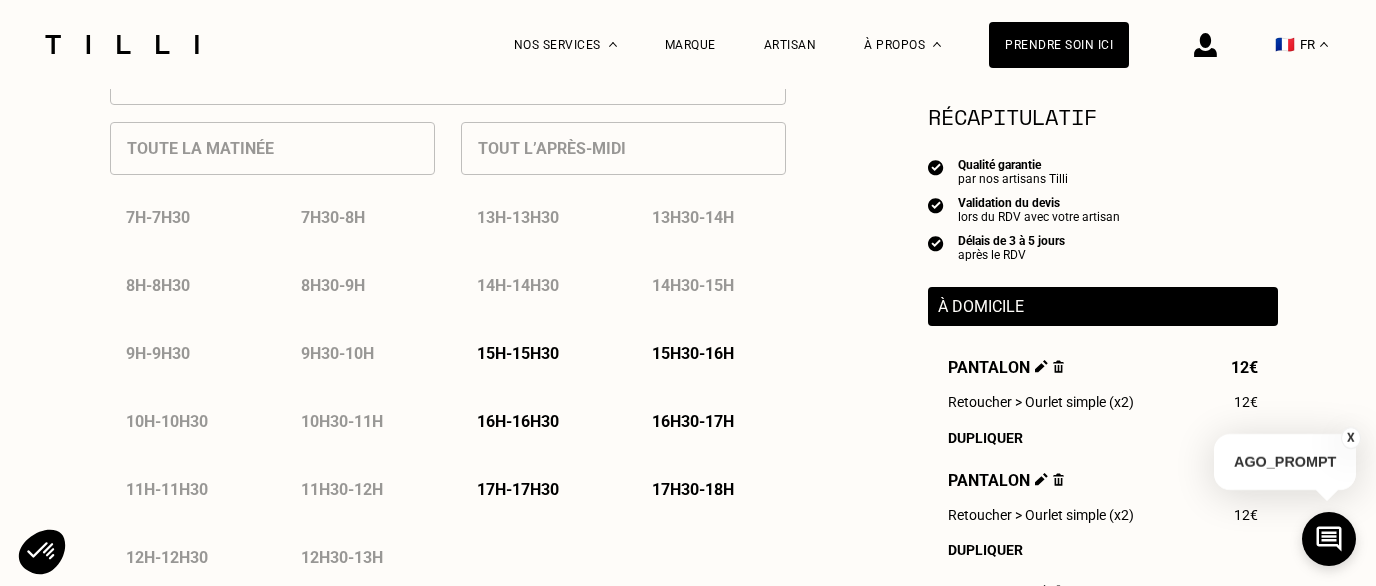 click on "14h  -  14h30" at bounding box center [536, 285] 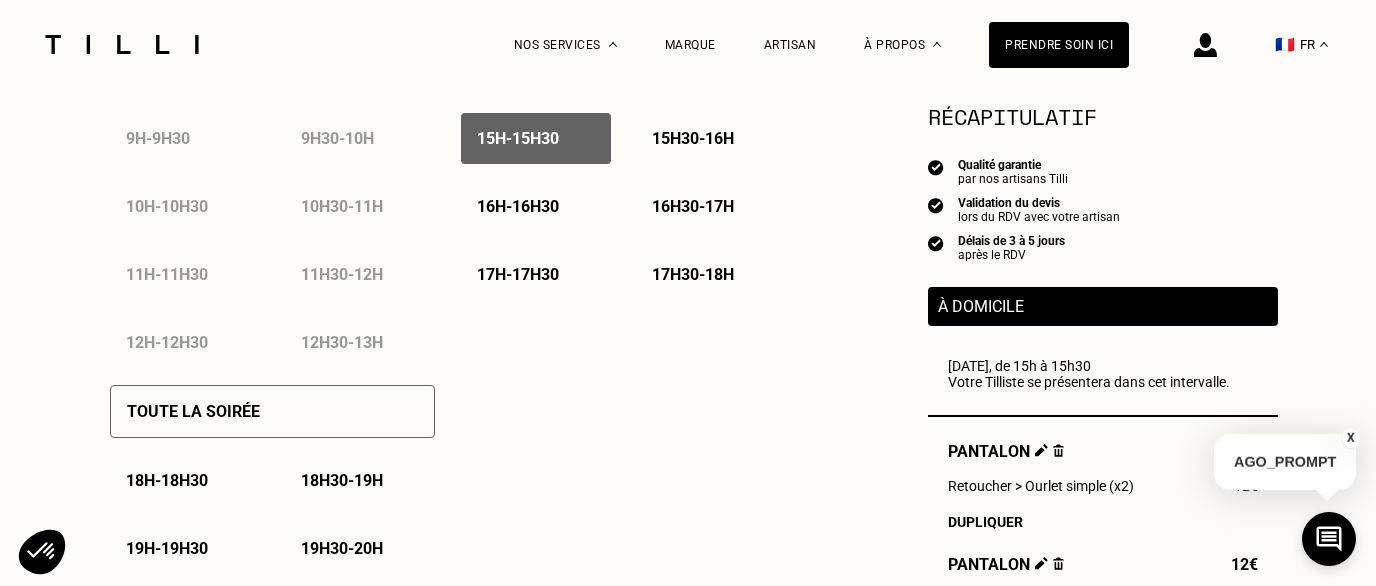 scroll, scrollTop: 1290, scrollLeft: 0, axis: vertical 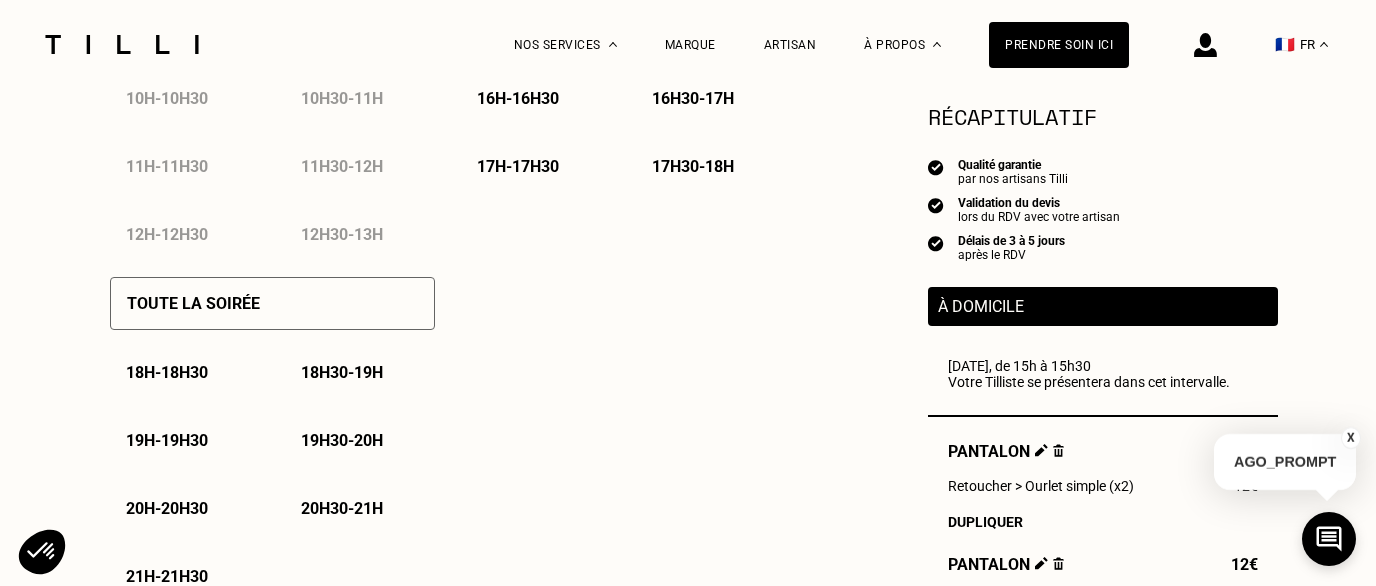 click on "19h30  -  20h" at bounding box center (342, 440) 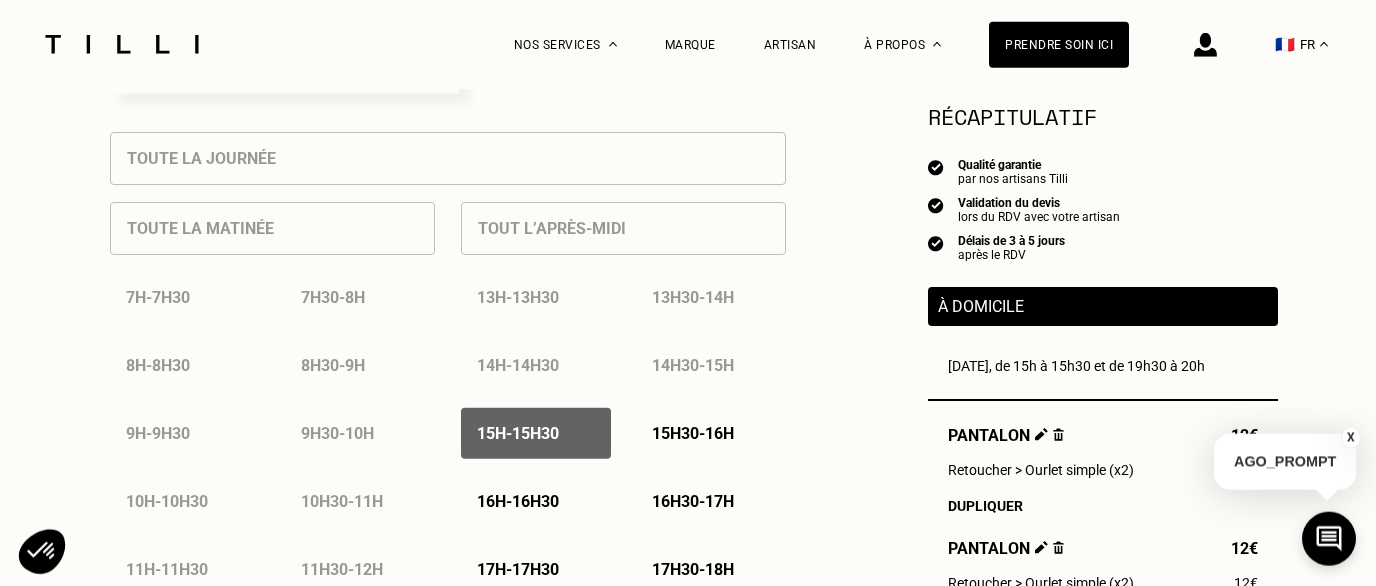 scroll, scrollTop: 860, scrollLeft: 0, axis: vertical 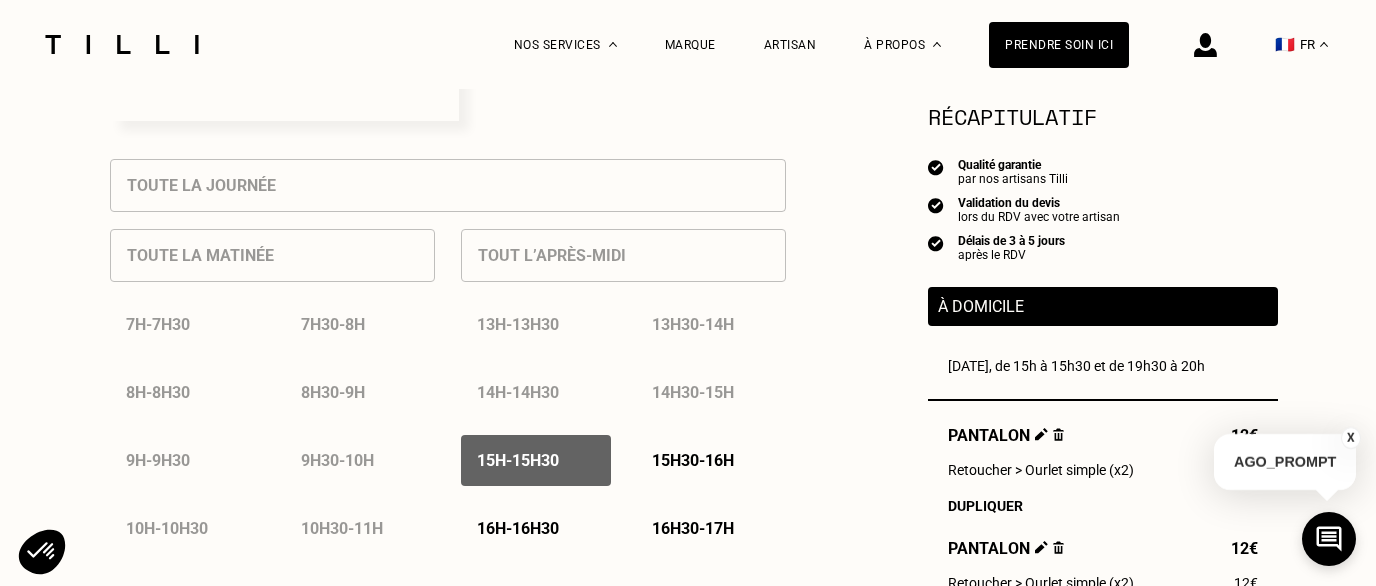 click on "15h  -  15h30" at bounding box center (518, 460) 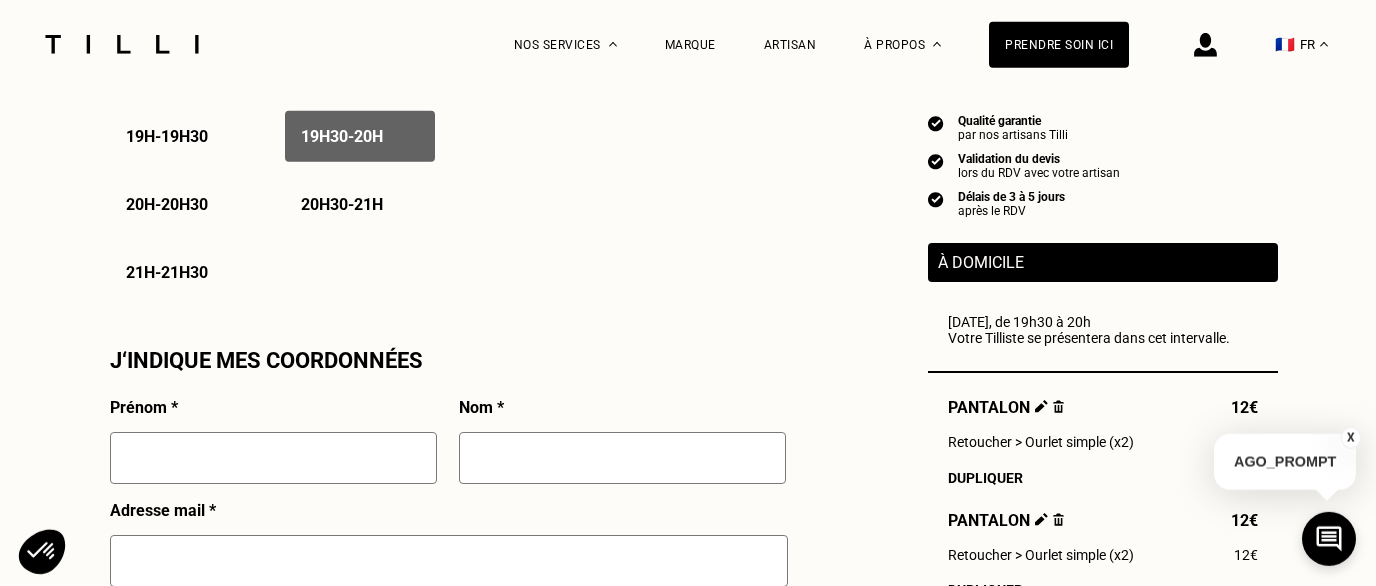scroll, scrollTop: 1612, scrollLeft: 0, axis: vertical 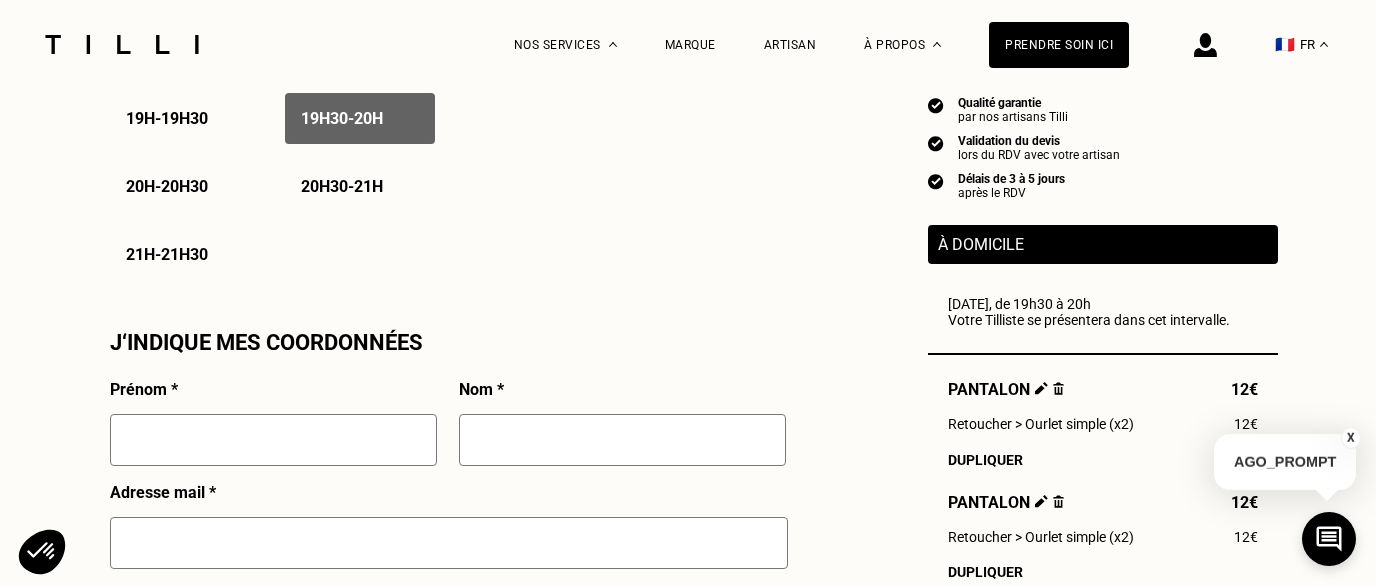 drag, startPoint x: 287, startPoint y: 454, endPoint x: 308, endPoint y: 460, distance: 21.84033 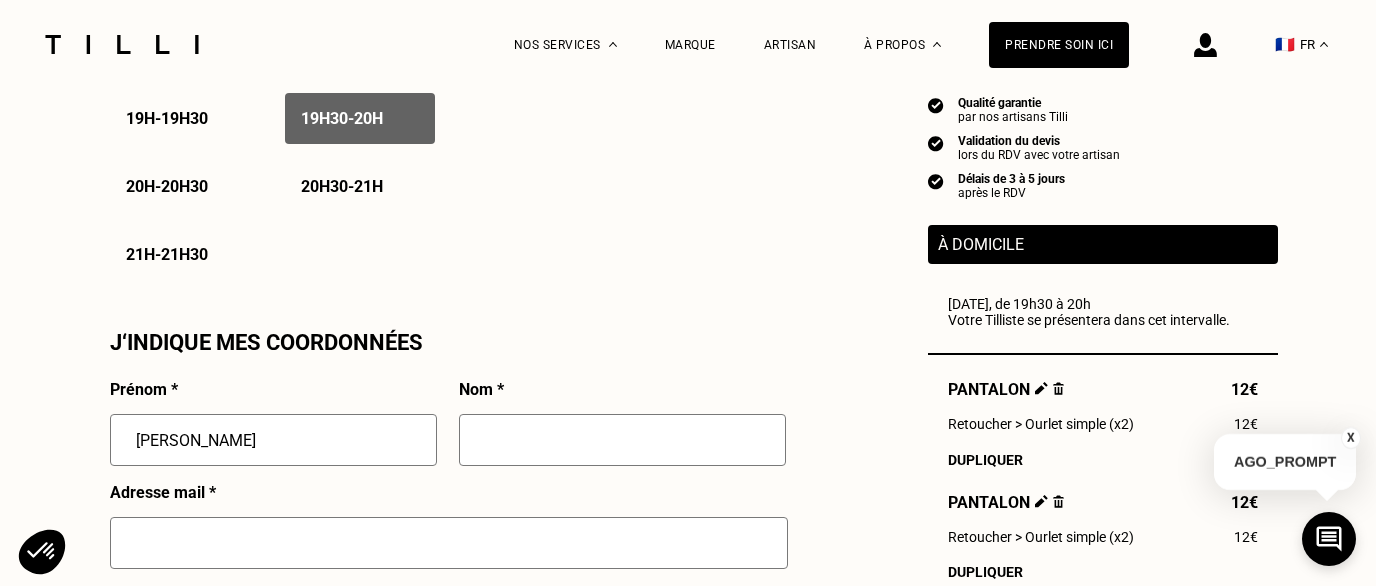 type on "[PERSON_NAME]" 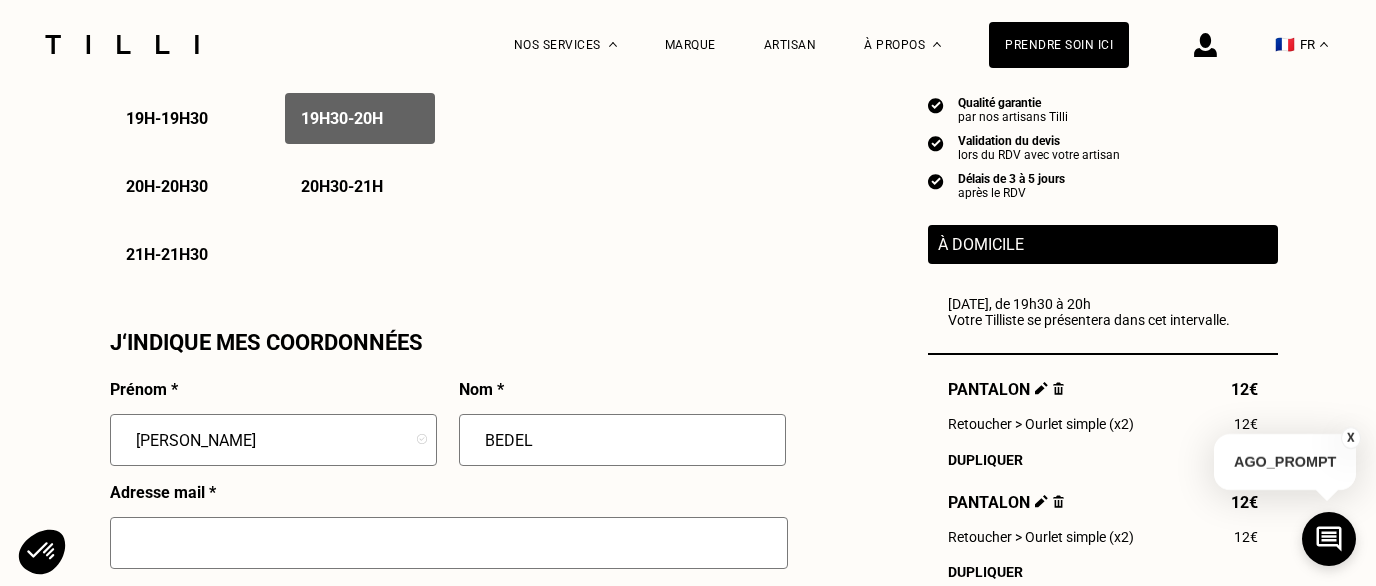 type on "BEDEL" 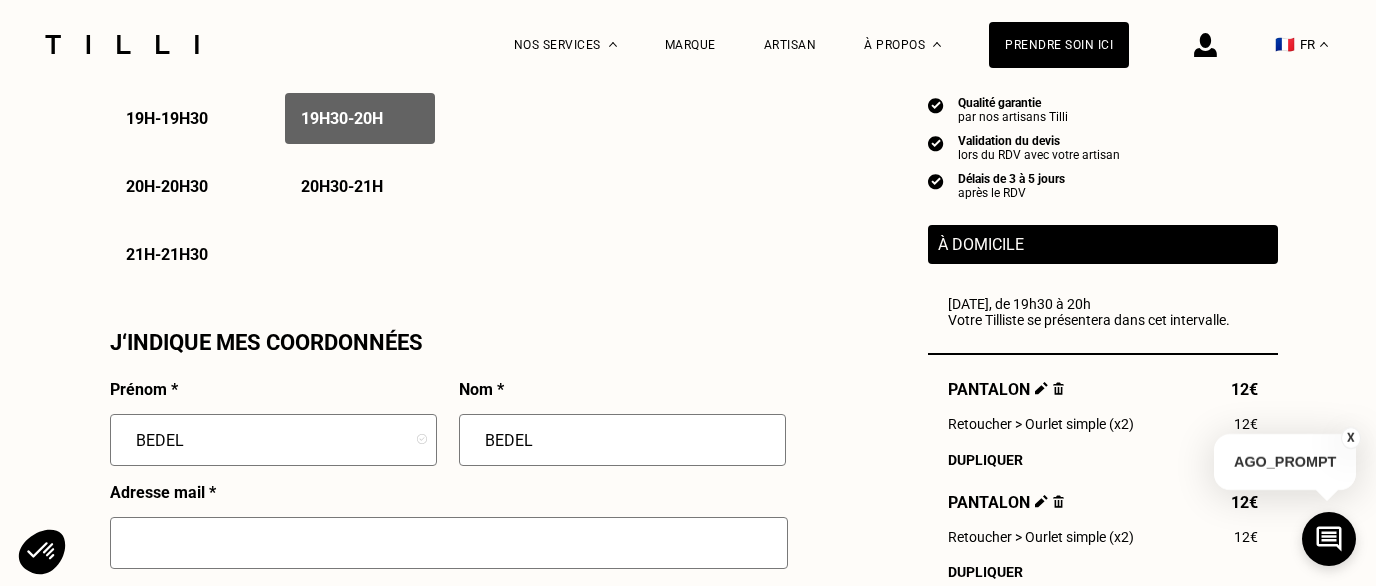 type on "Bedel" 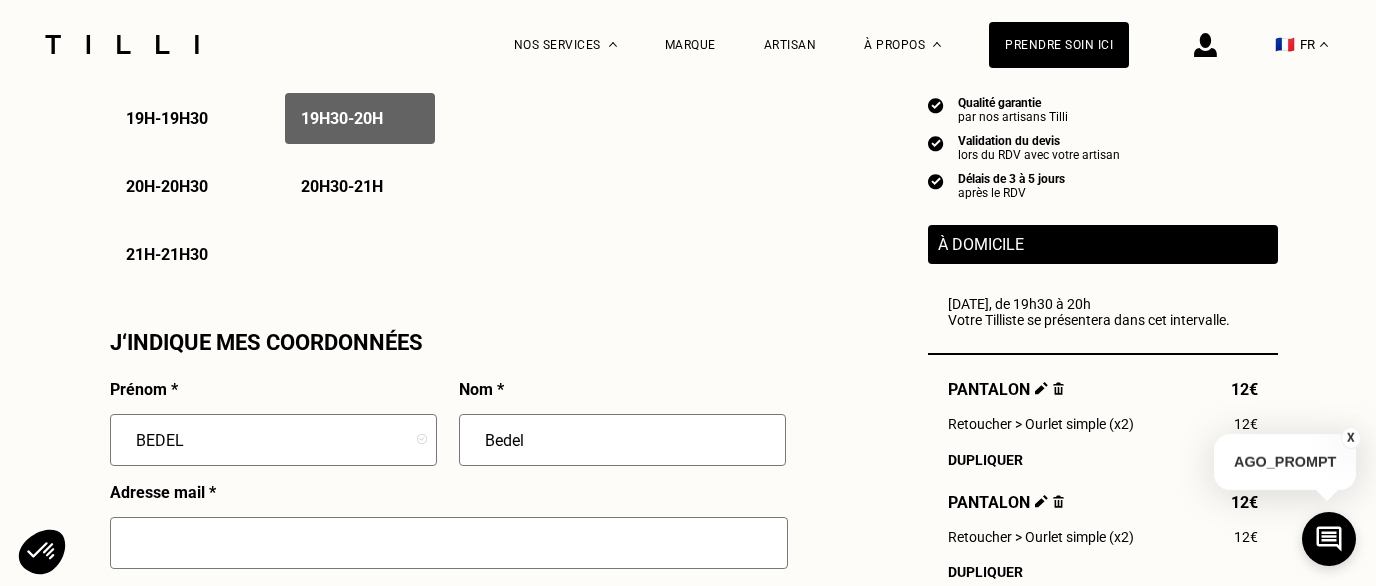 type on "[EMAIL_ADDRESS][DOMAIN_NAME]" 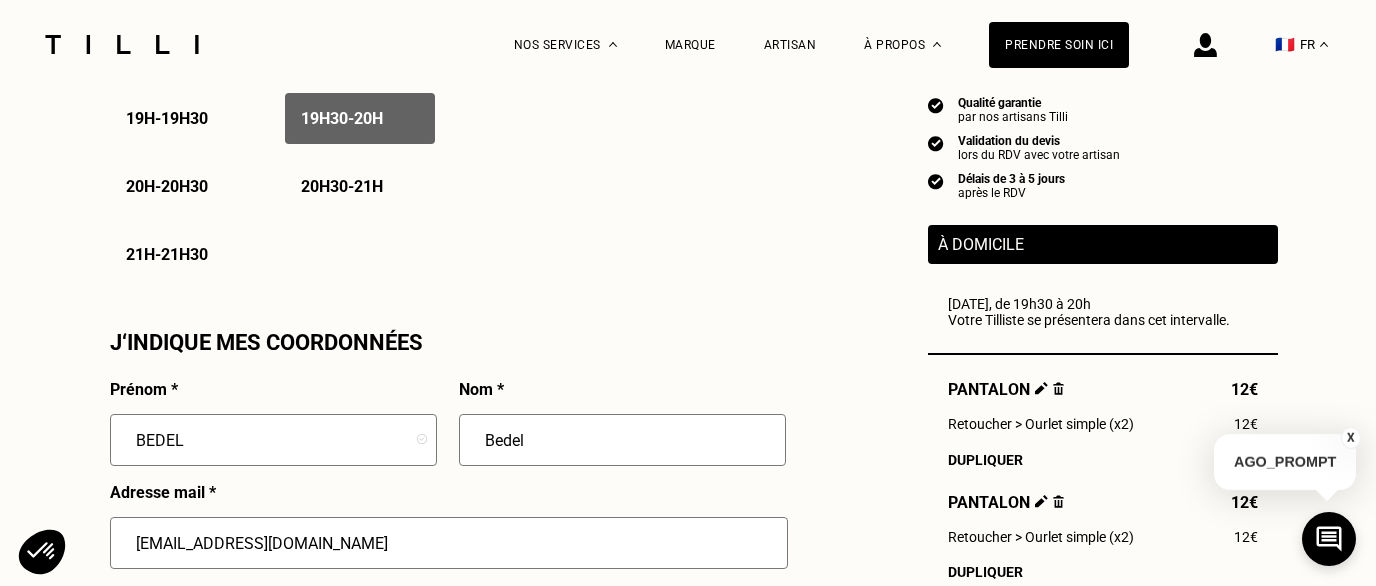type on "[STREET_ADDRESS][PERSON_NAME]" 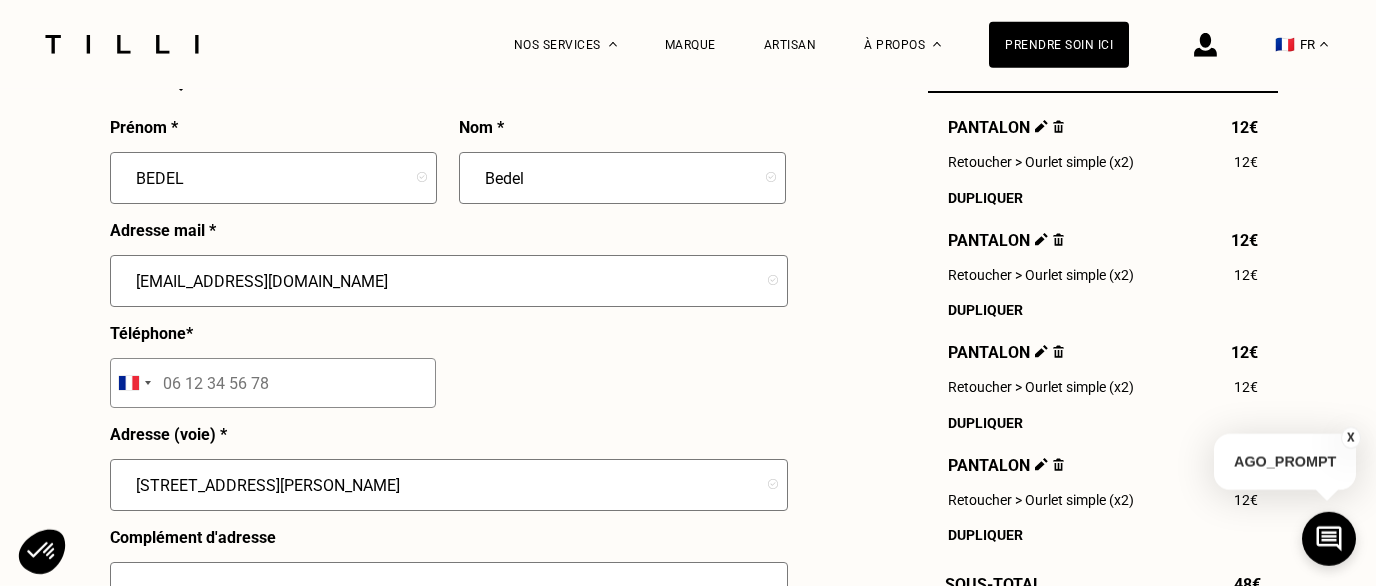 scroll, scrollTop: 1935, scrollLeft: 0, axis: vertical 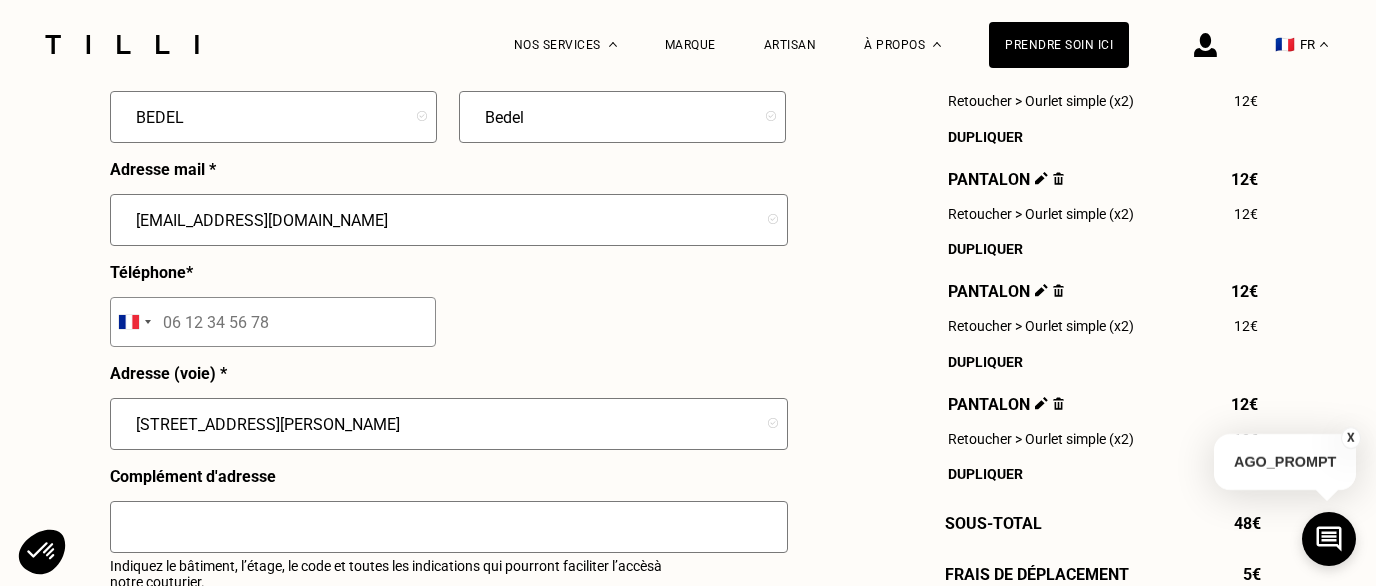 click at bounding box center [273, 322] 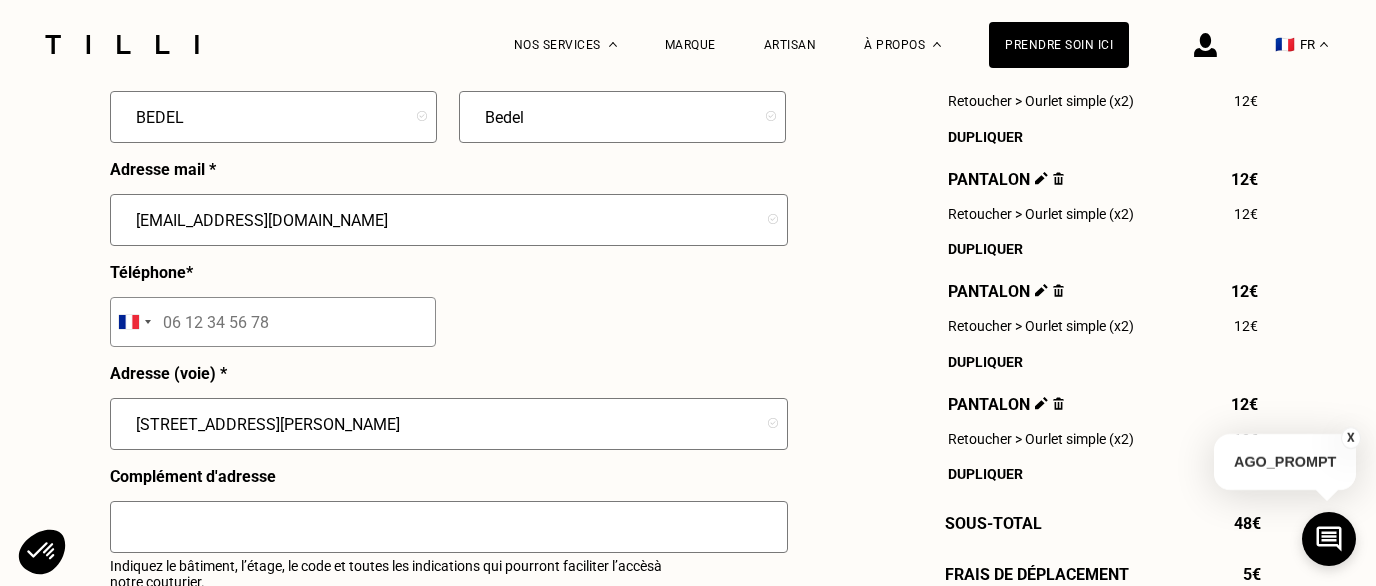 drag, startPoint x: 284, startPoint y: 333, endPoint x: 171, endPoint y: 333, distance: 113 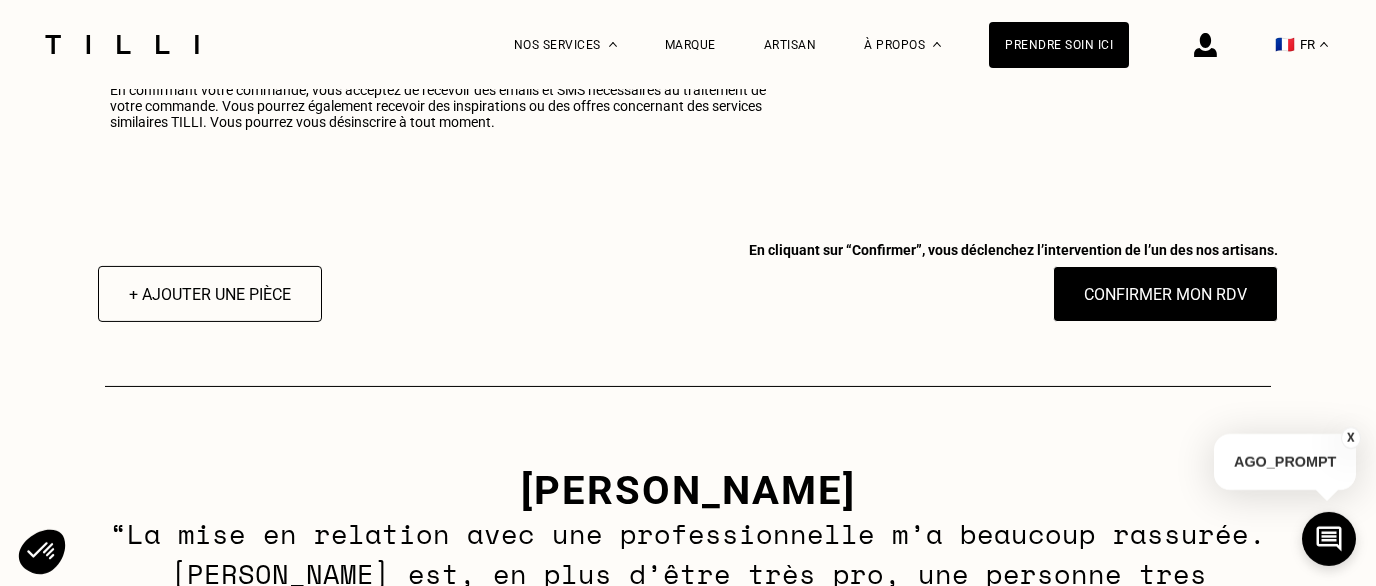 scroll, scrollTop: 2687, scrollLeft: 0, axis: vertical 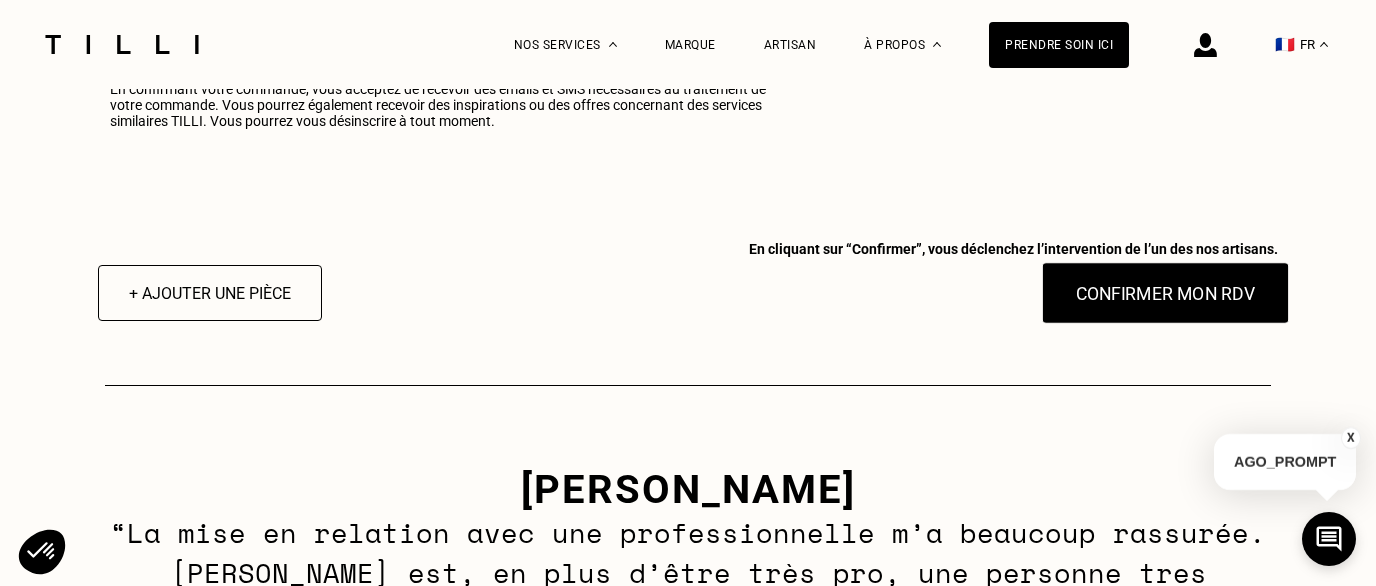 type on "06 15 32 76 56" 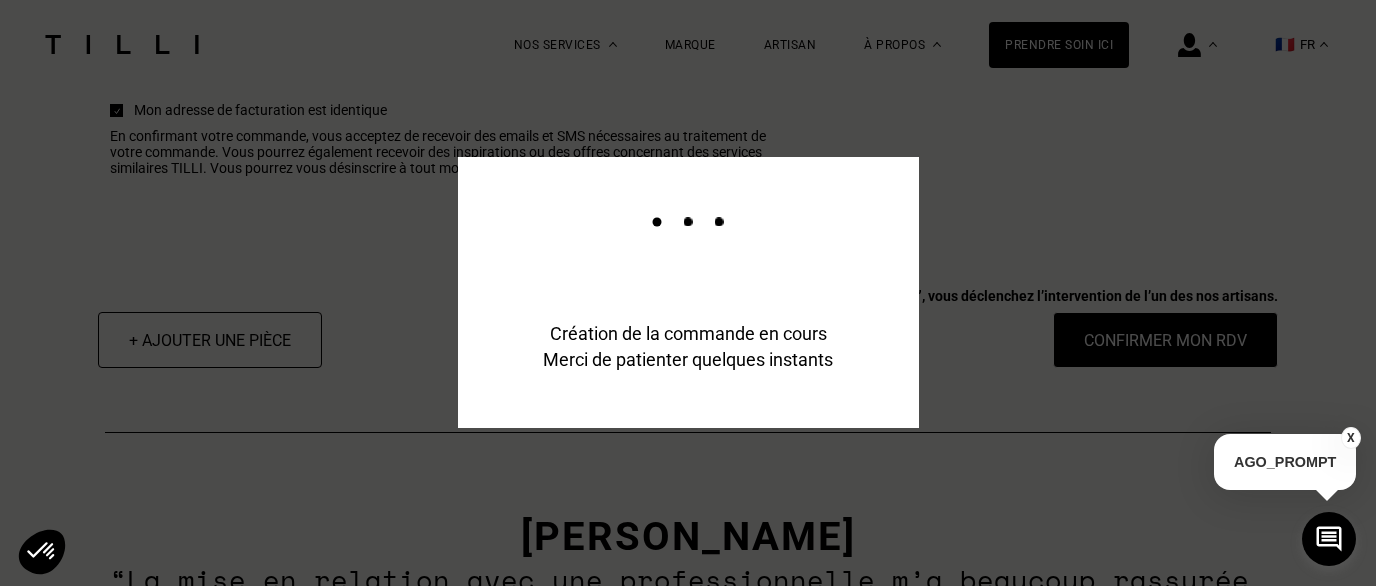 scroll, scrollTop: 2736, scrollLeft: 0, axis: vertical 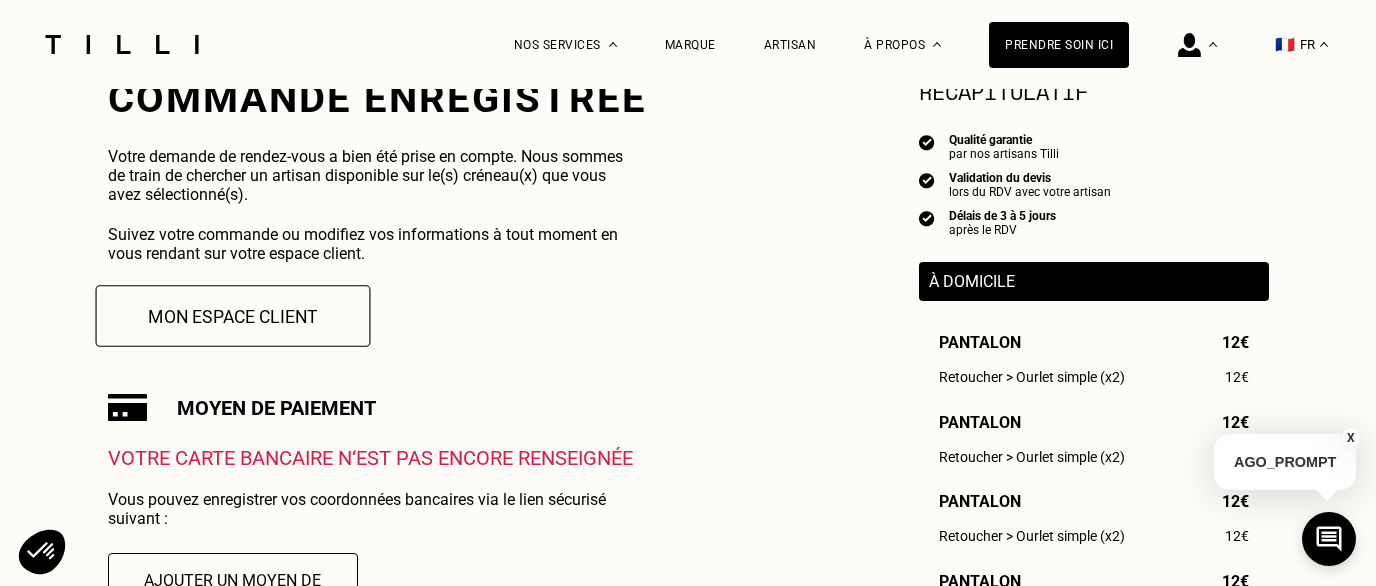 click on "Mon espace client" at bounding box center (232, 316) 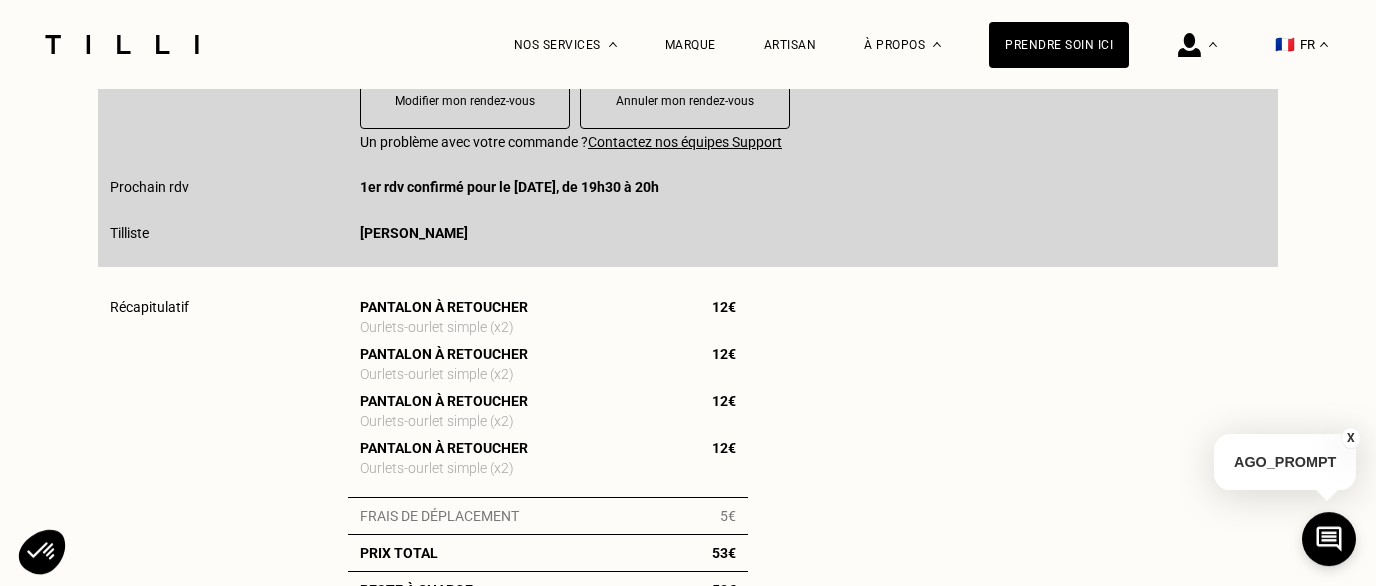 scroll, scrollTop: 537, scrollLeft: 0, axis: vertical 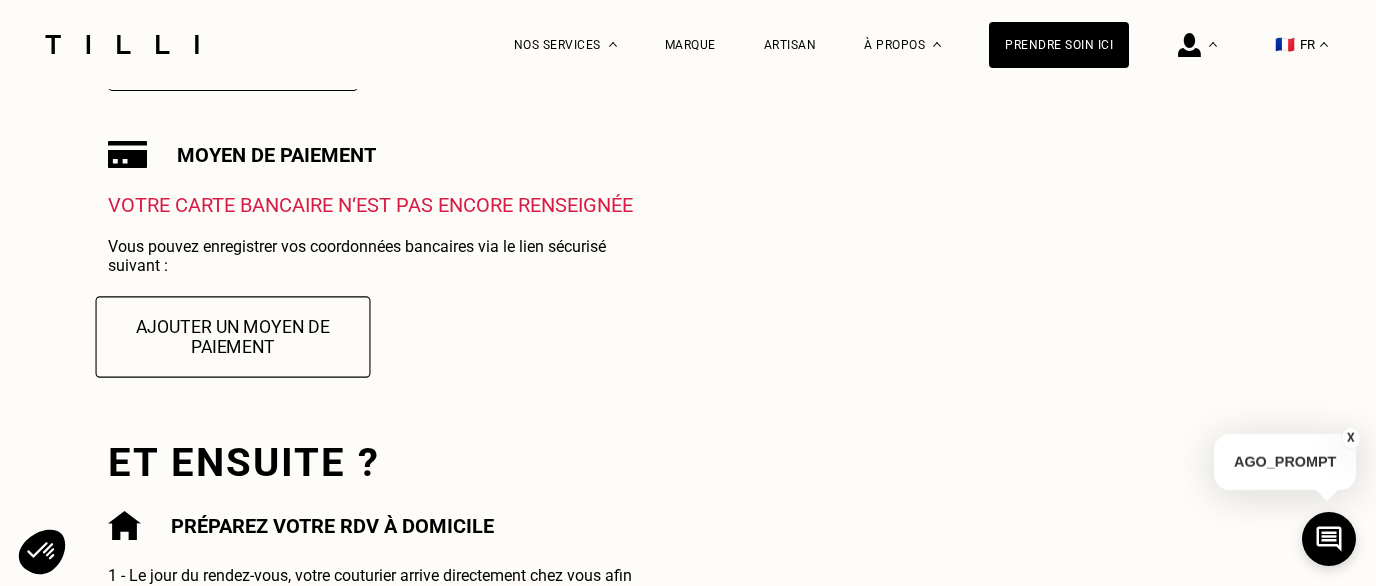click on "Ajouter un moyen de paiement" at bounding box center (232, 336) 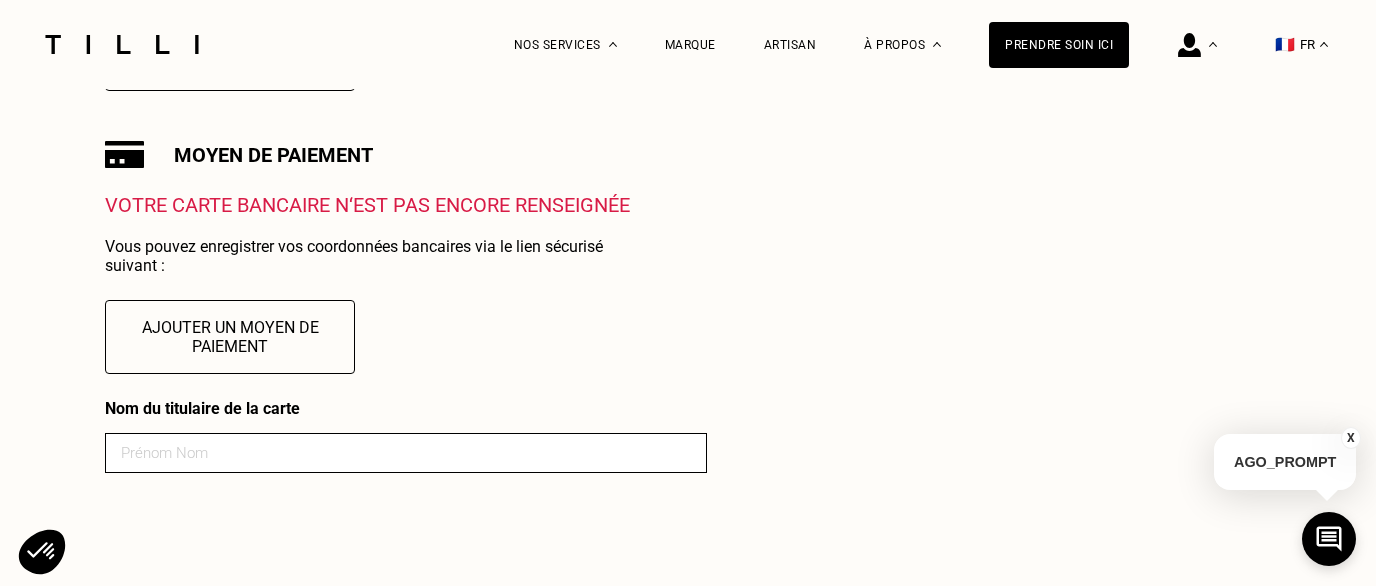 click at bounding box center [406, 453] 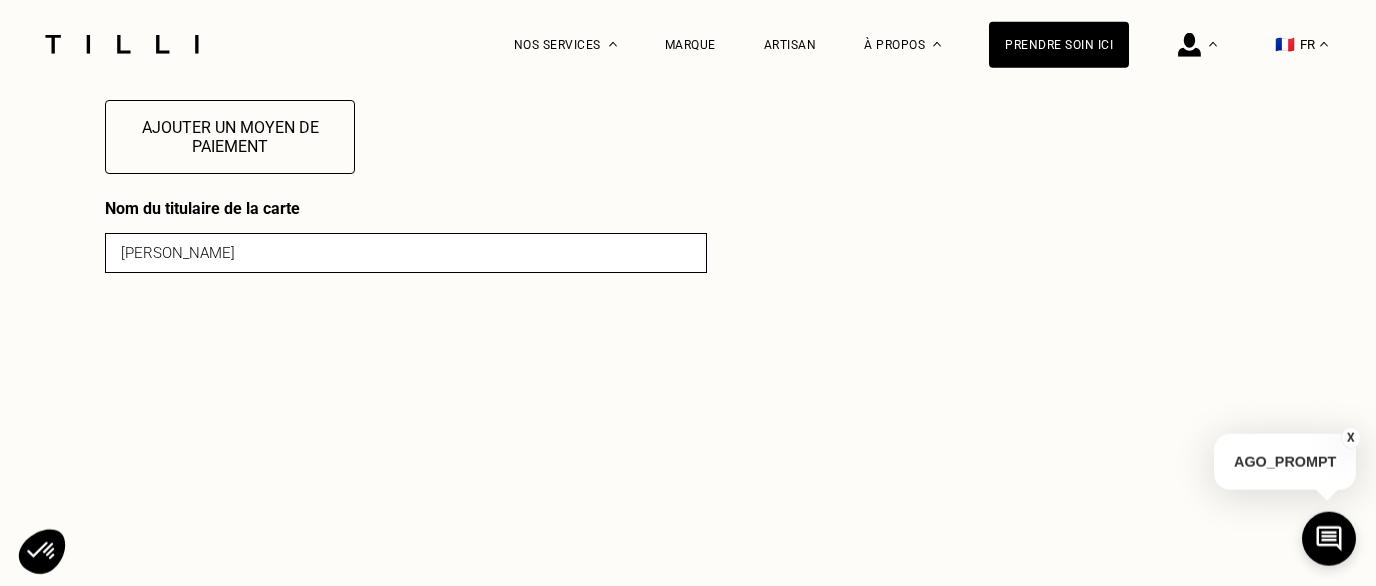 scroll, scrollTop: 839, scrollLeft: 0, axis: vertical 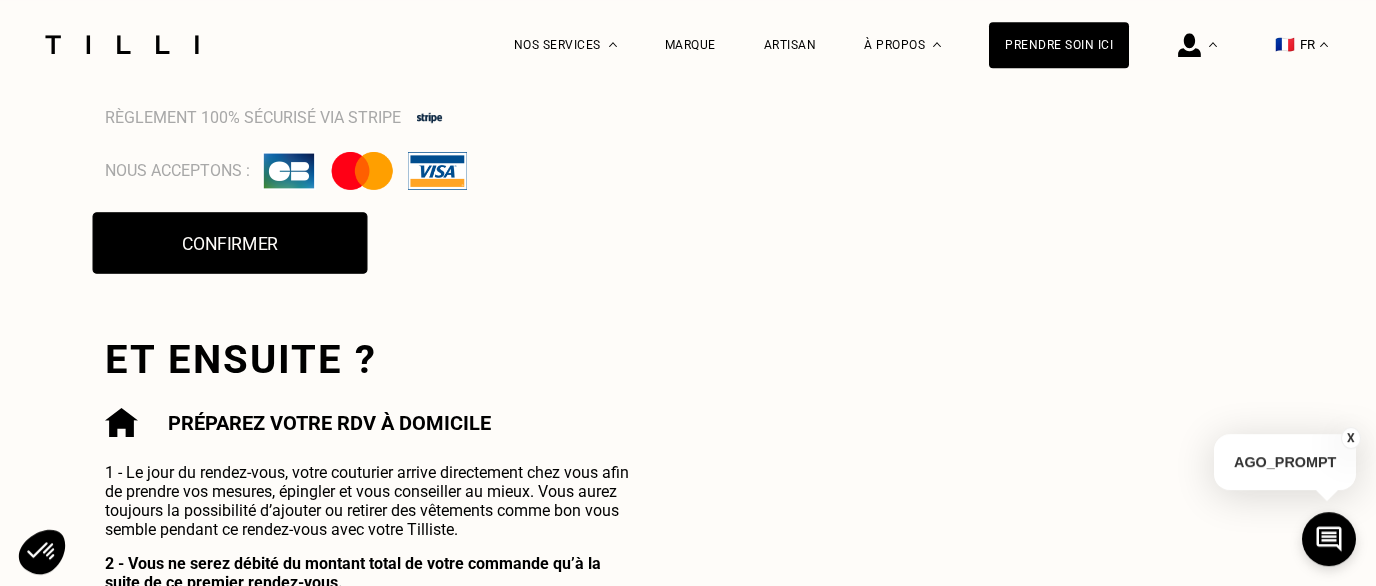 click on "Confirmer" at bounding box center [230, 243] 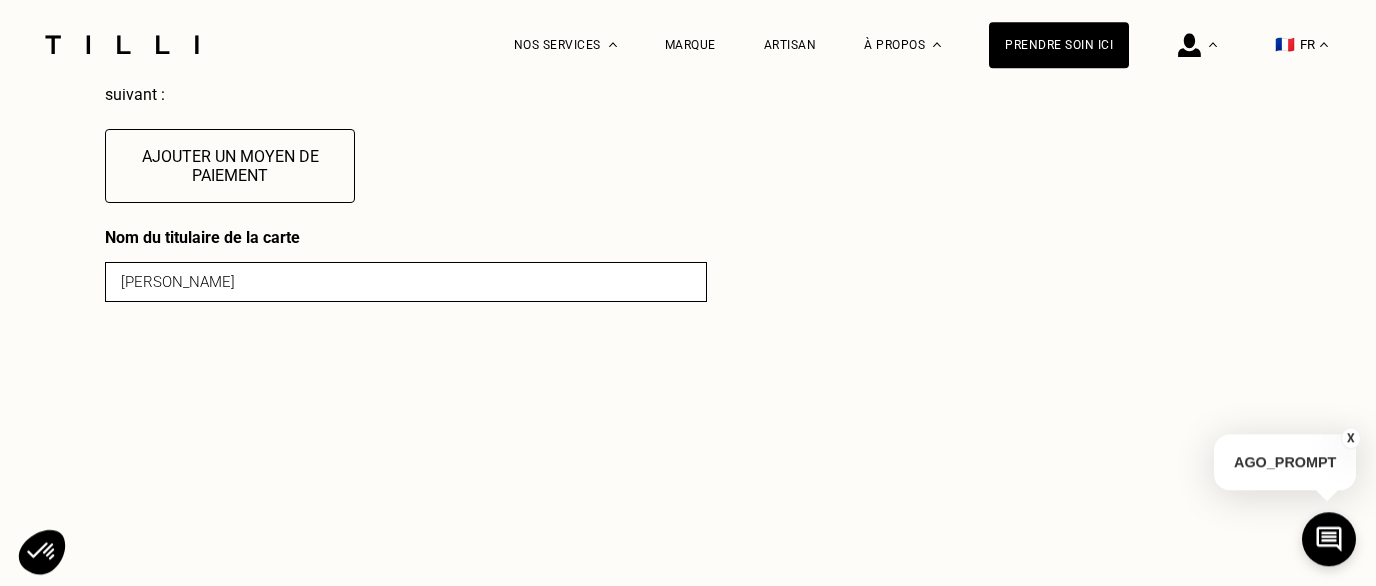 scroll, scrollTop: 816, scrollLeft: 0, axis: vertical 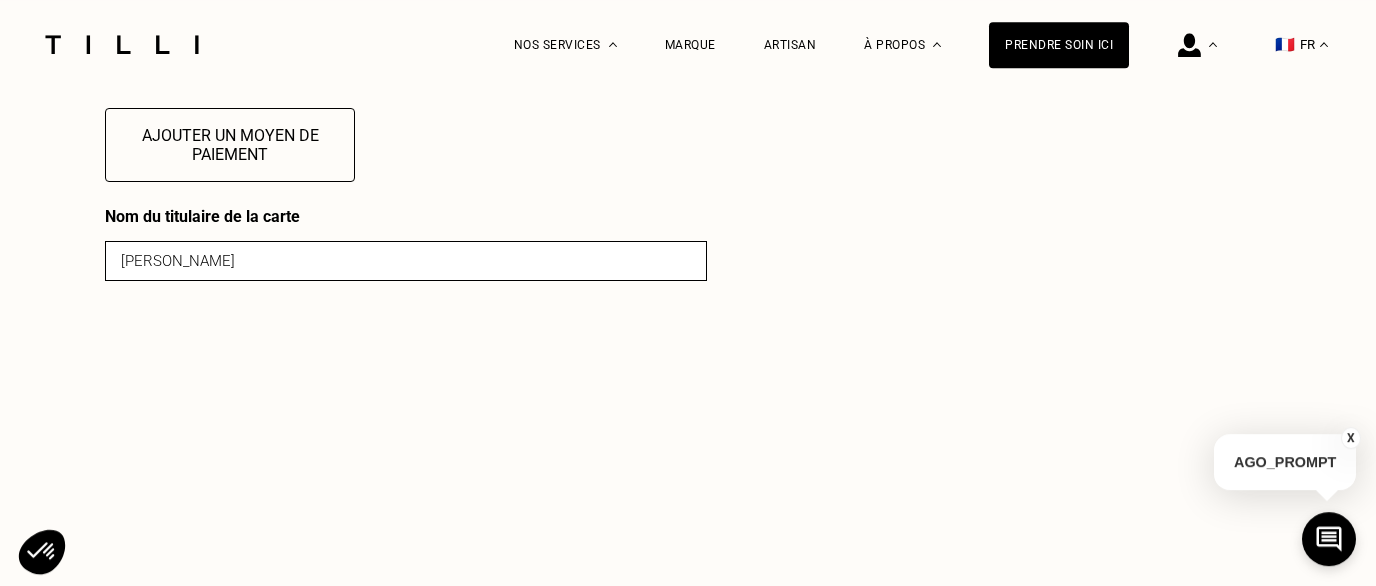 click on "[PERSON_NAME]" at bounding box center (406, 261) 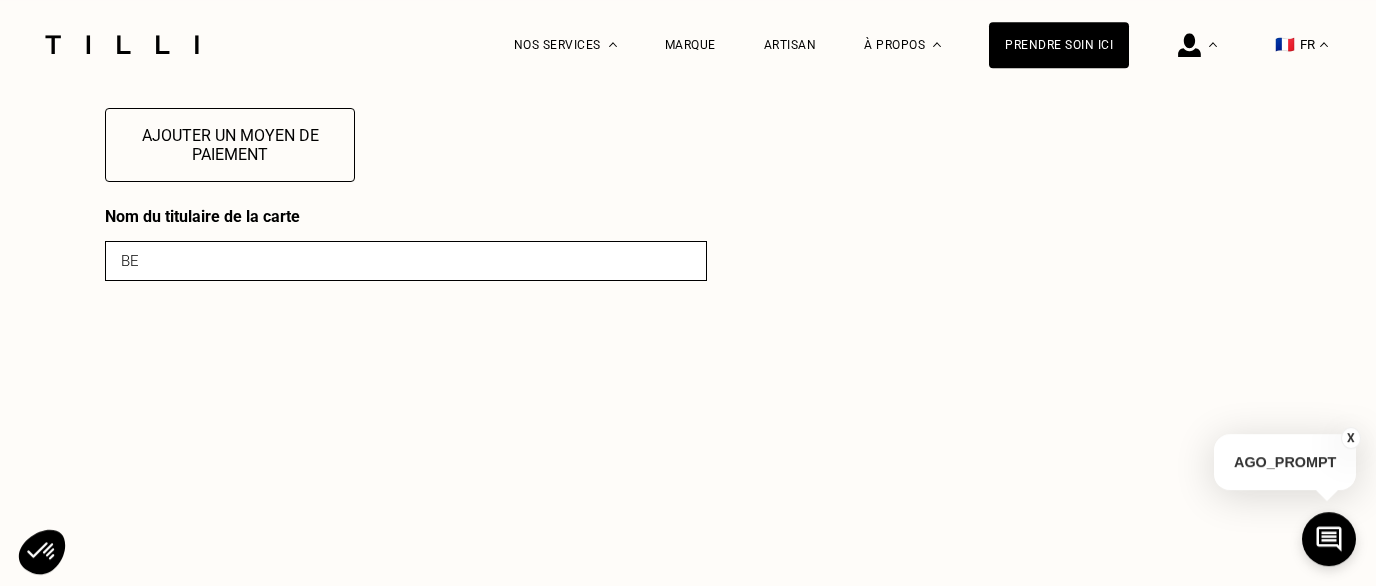 type on "B" 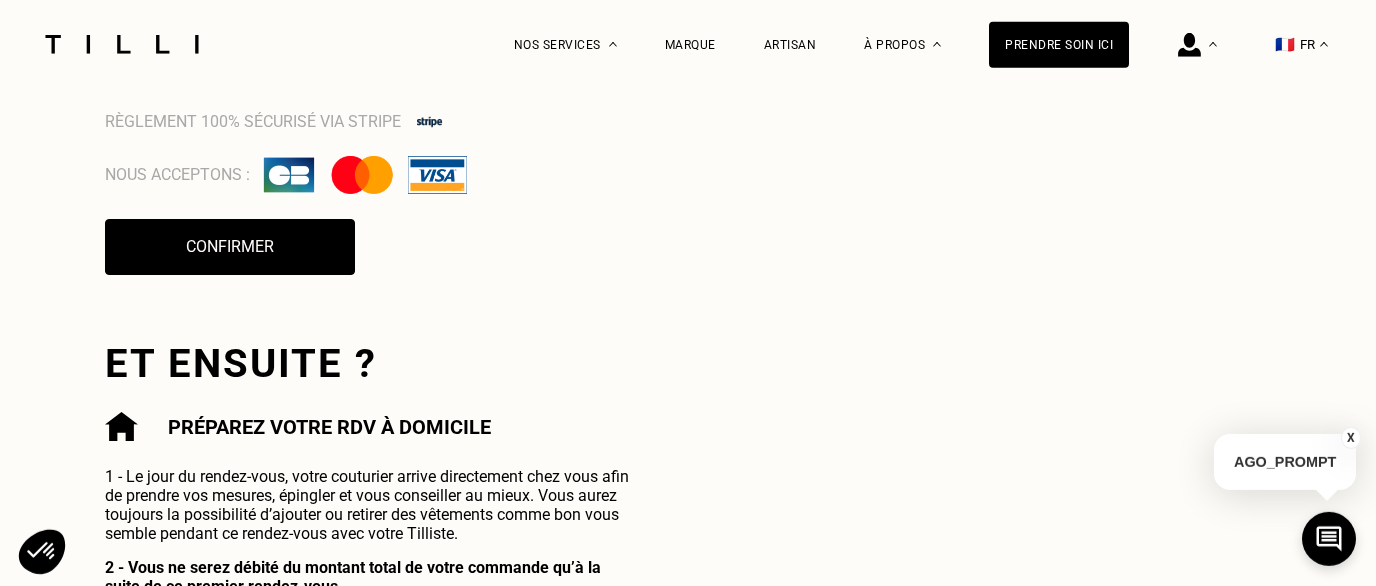 scroll, scrollTop: 1783, scrollLeft: 0, axis: vertical 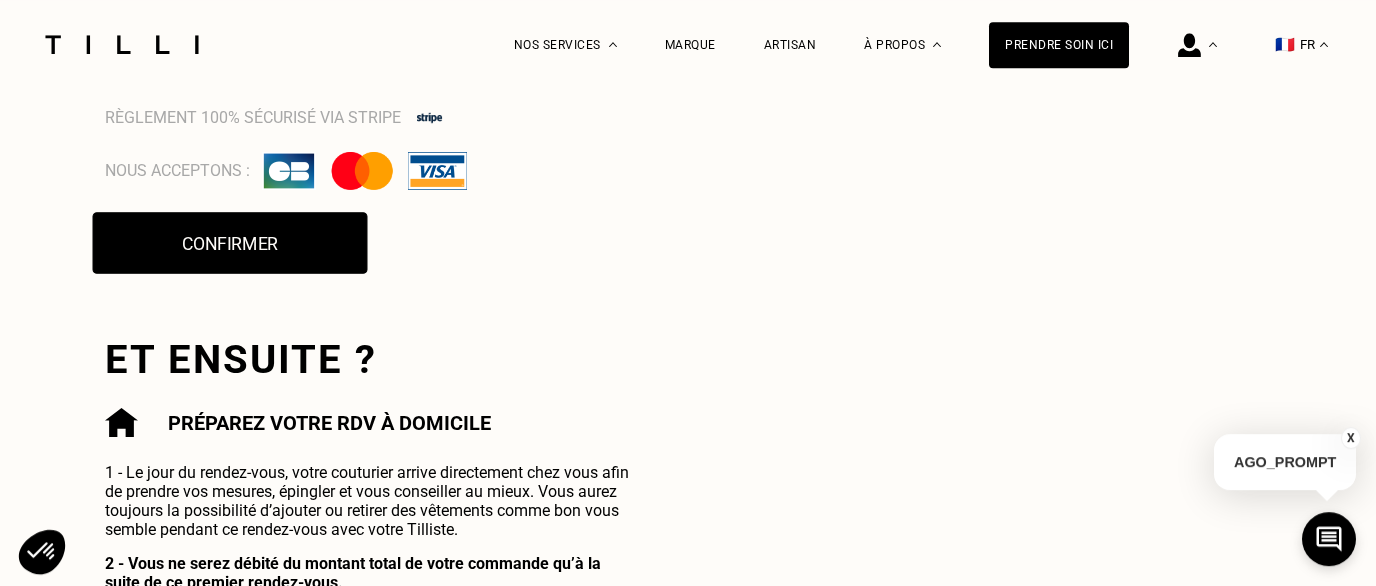type on "[PERSON_NAME]" 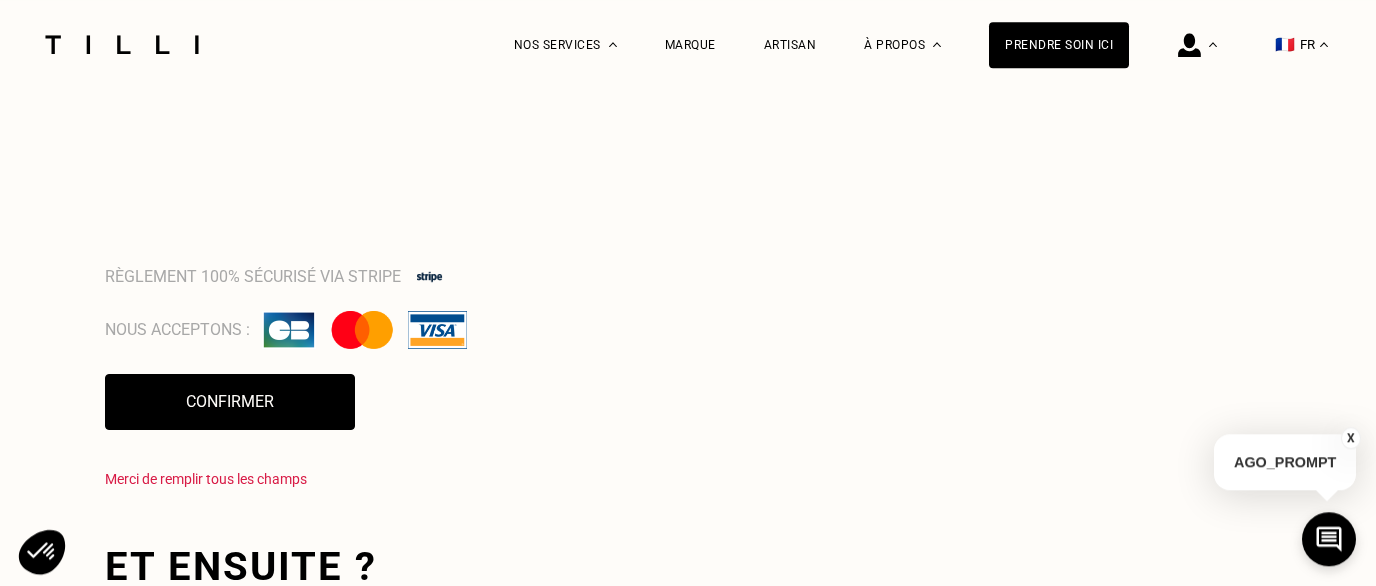 scroll, scrollTop: 1676, scrollLeft: 0, axis: vertical 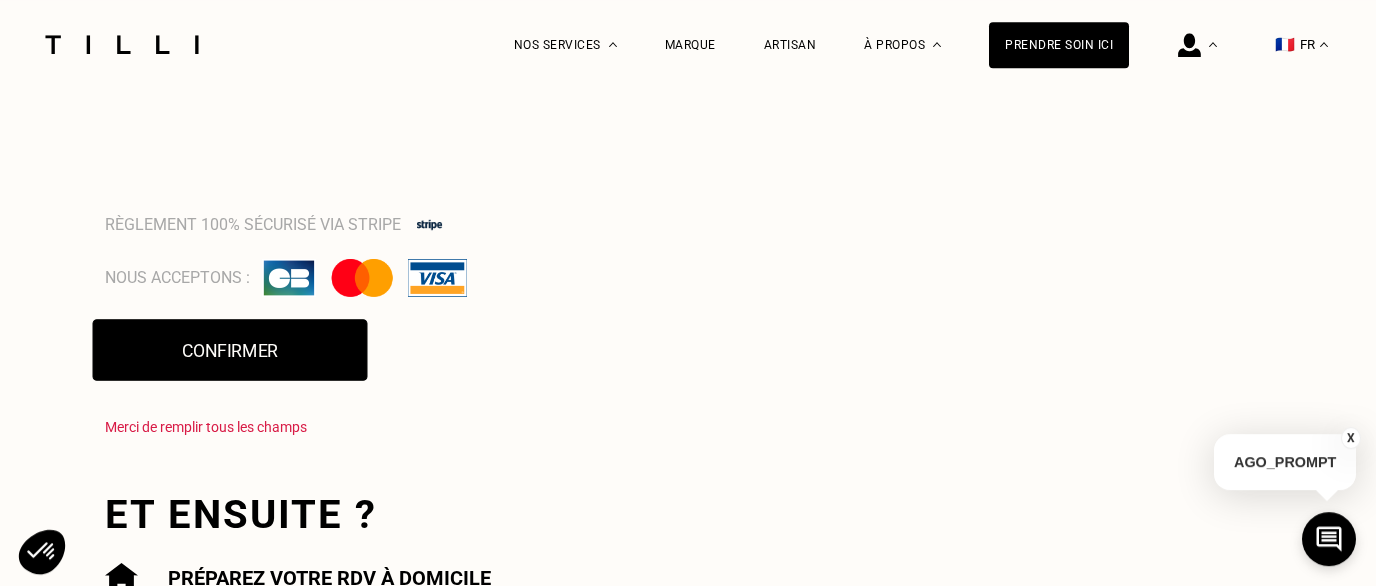 click on "Confirmer" at bounding box center (230, 350) 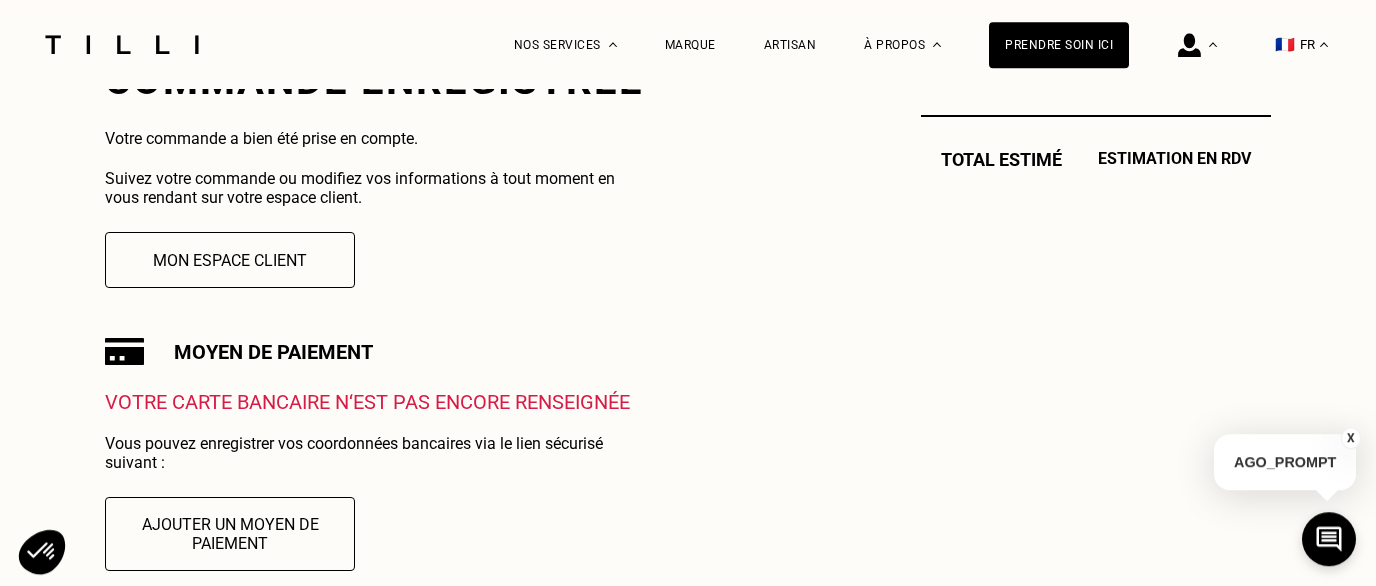 scroll, scrollTop: 430, scrollLeft: 0, axis: vertical 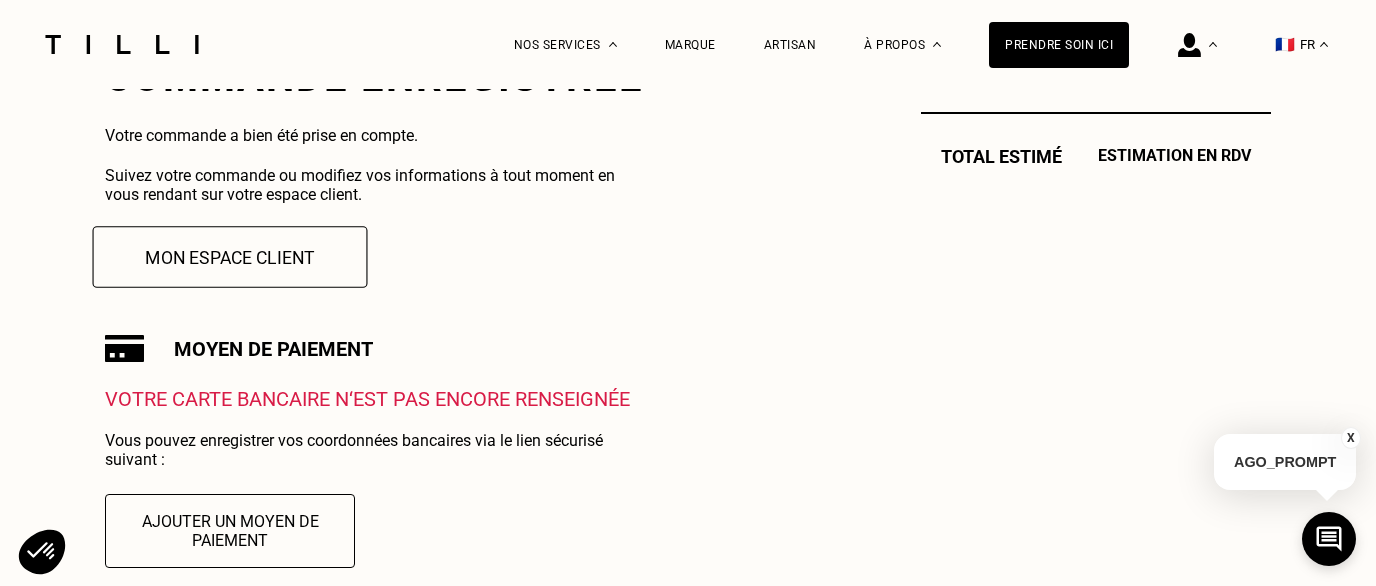 click on "Mon espace client" at bounding box center [230, 257] 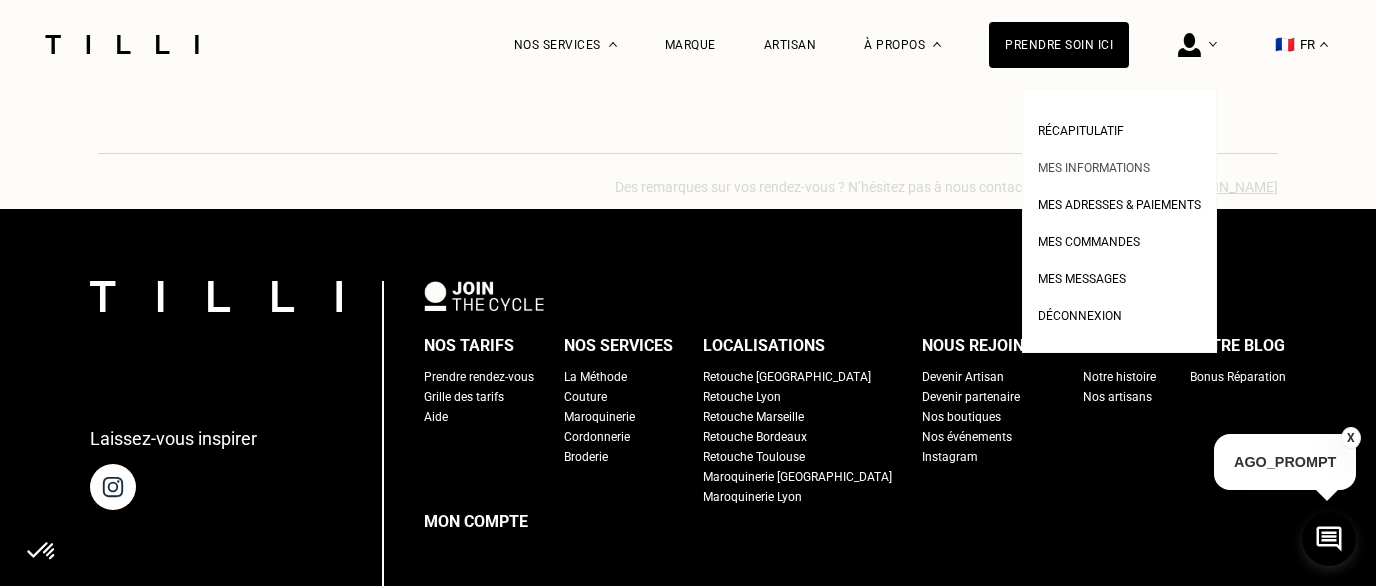 click on "Mes informations" at bounding box center (1094, 168) 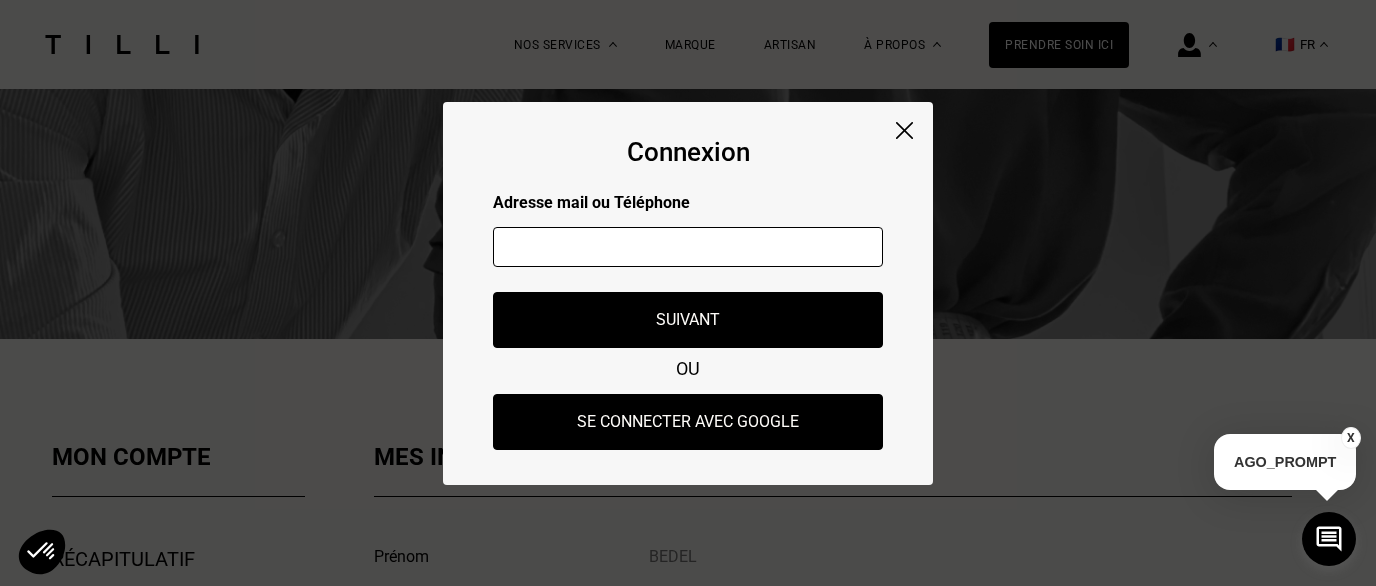 click at bounding box center (688, 247) 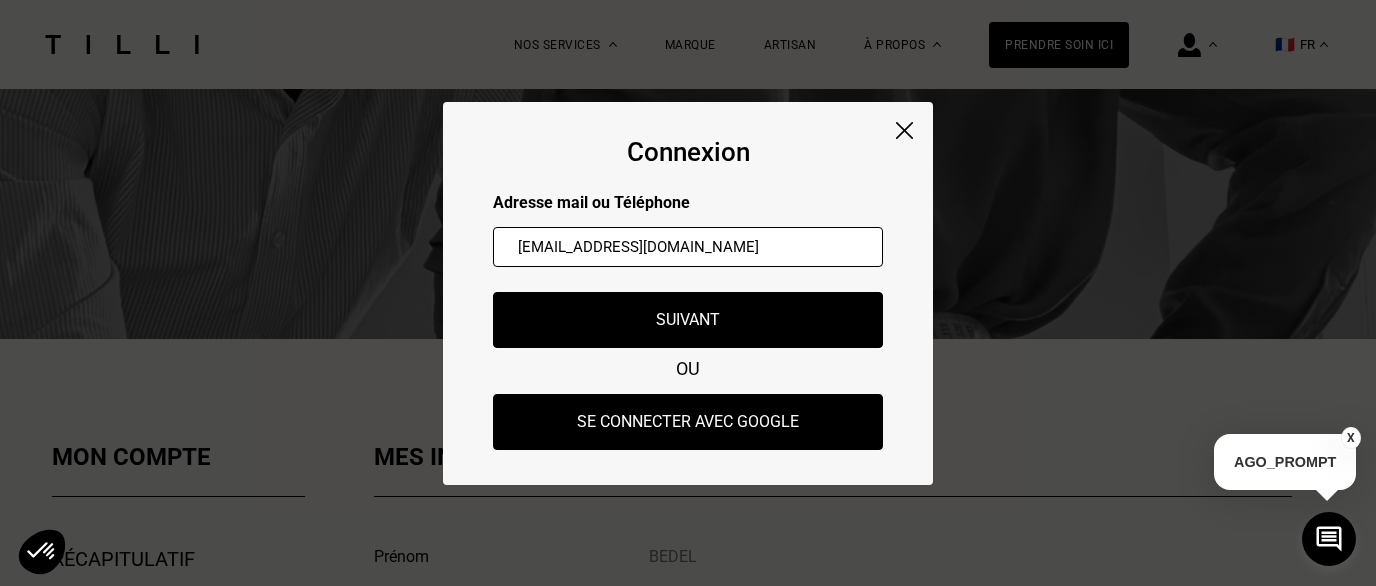 click on "[EMAIL_ADDRESS][DOMAIN_NAME]" at bounding box center [688, 247] 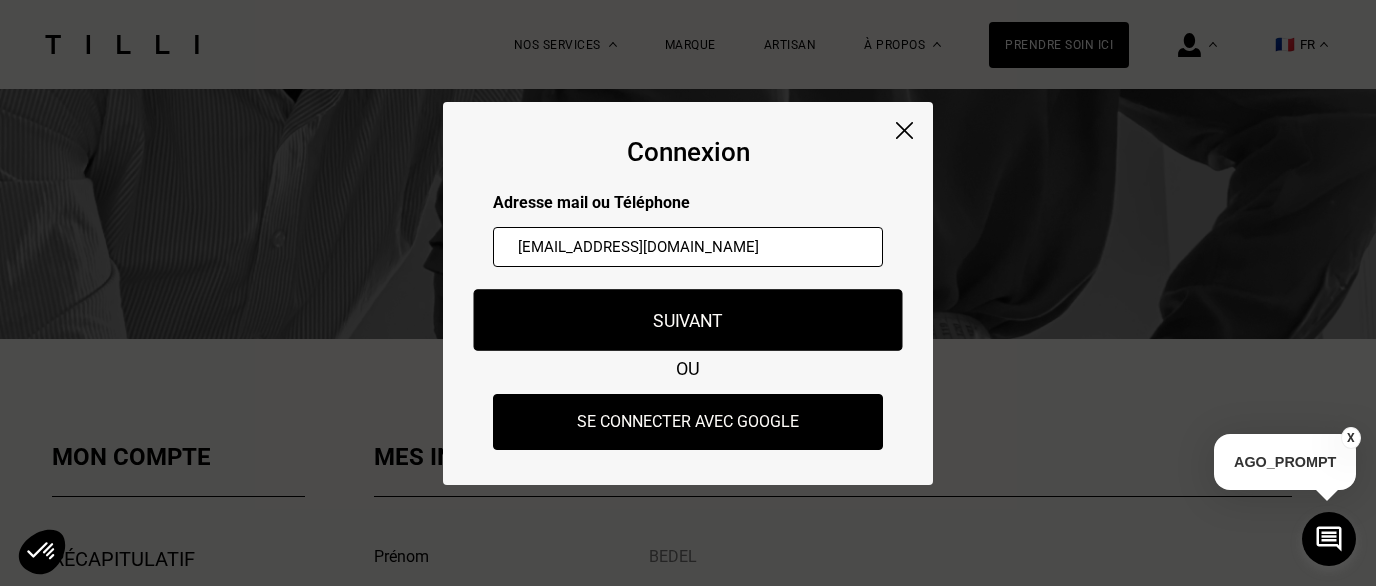type on "[EMAIL_ADDRESS][DOMAIN_NAME]" 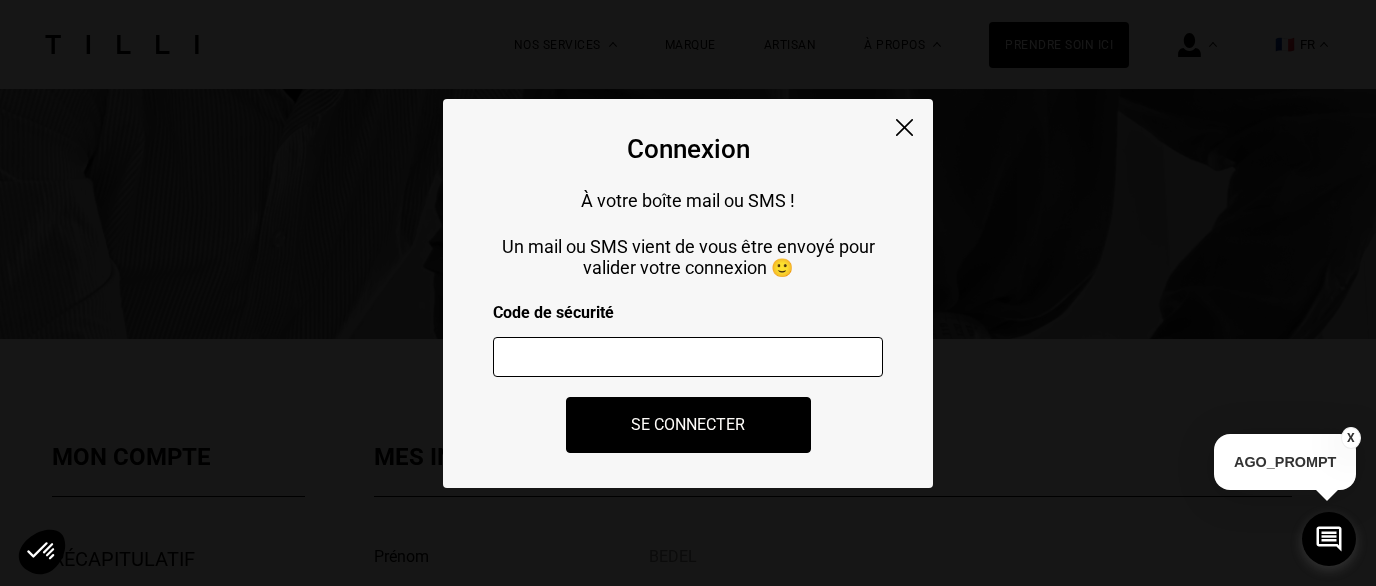 click at bounding box center [688, 357] 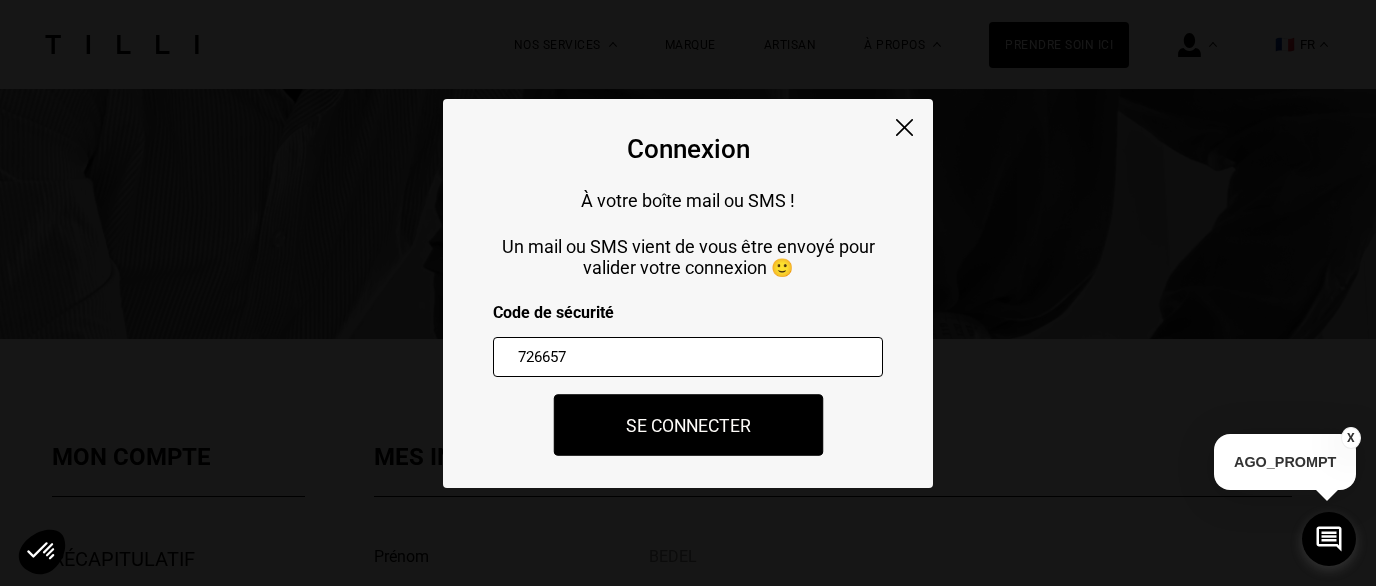 type on "726657" 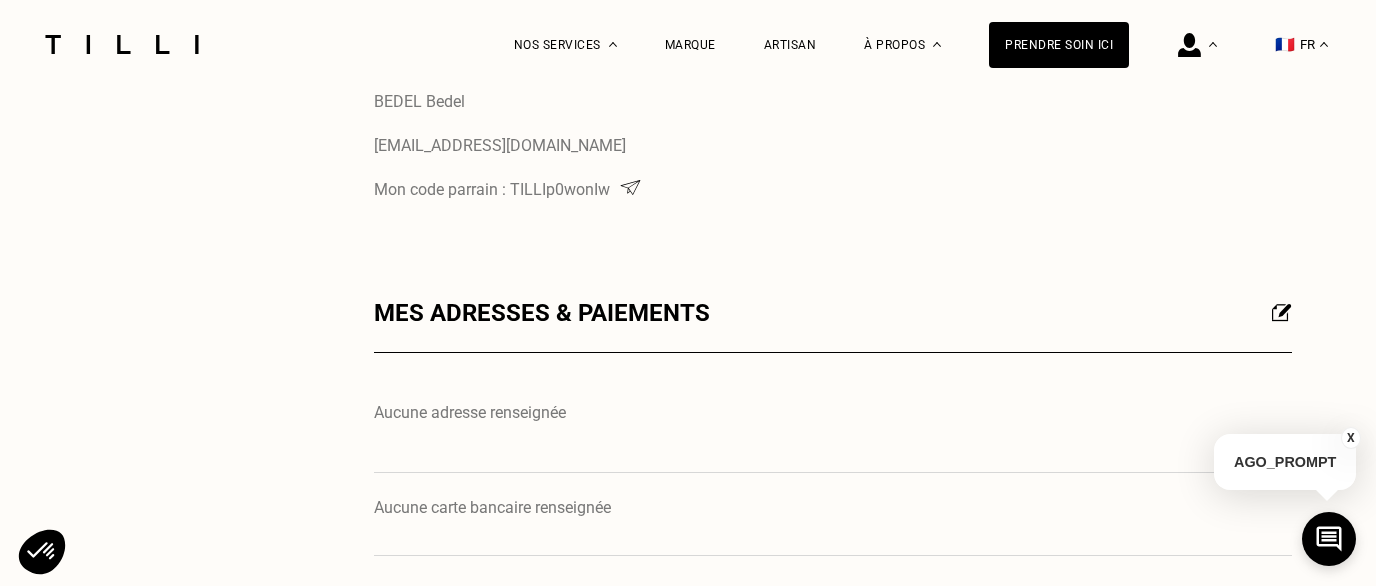 scroll, scrollTop: 1075, scrollLeft: 0, axis: vertical 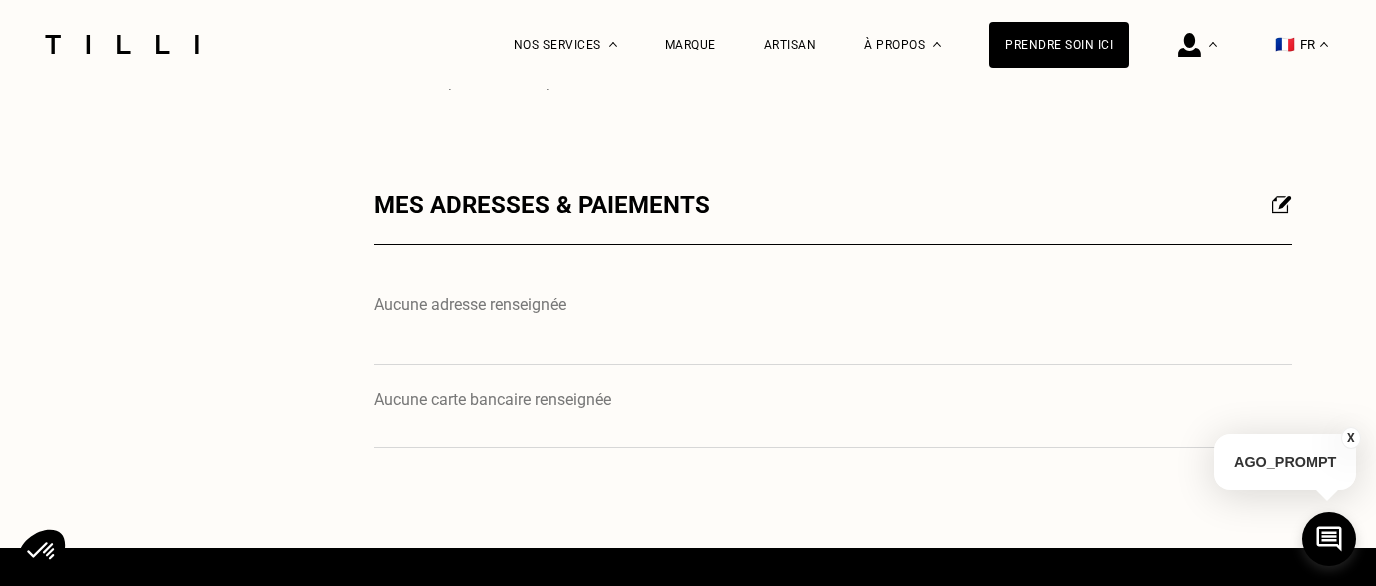 click at bounding box center (1282, 204) 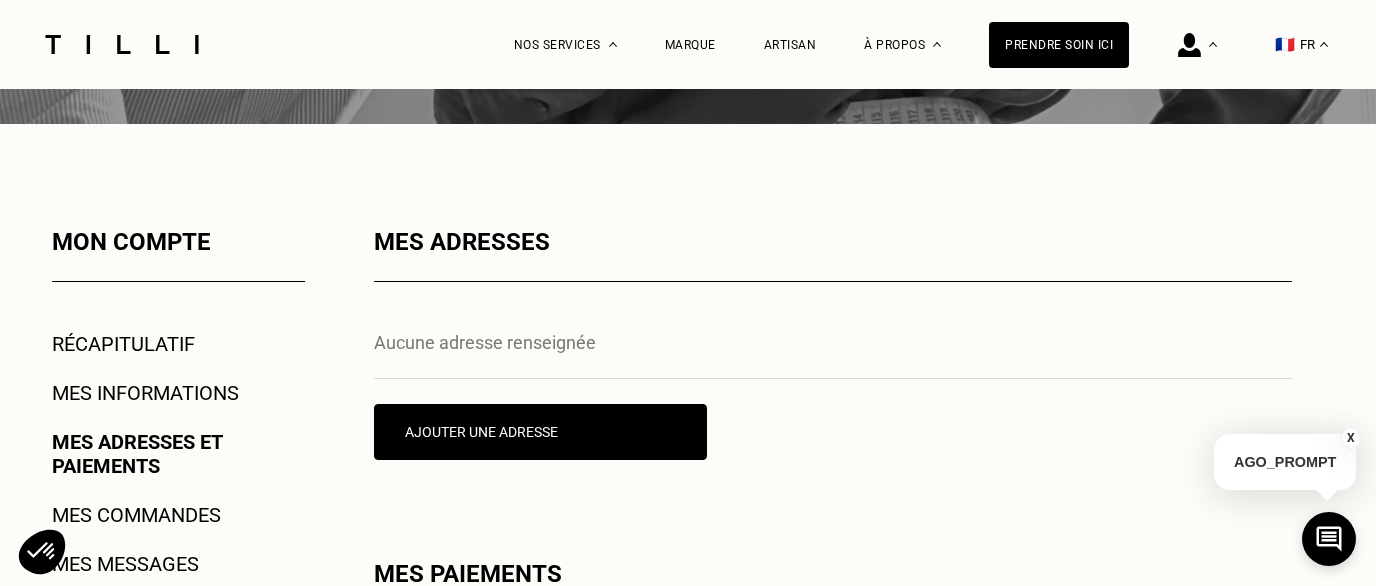 scroll, scrollTop: 322, scrollLeft: 0, axis: vertical 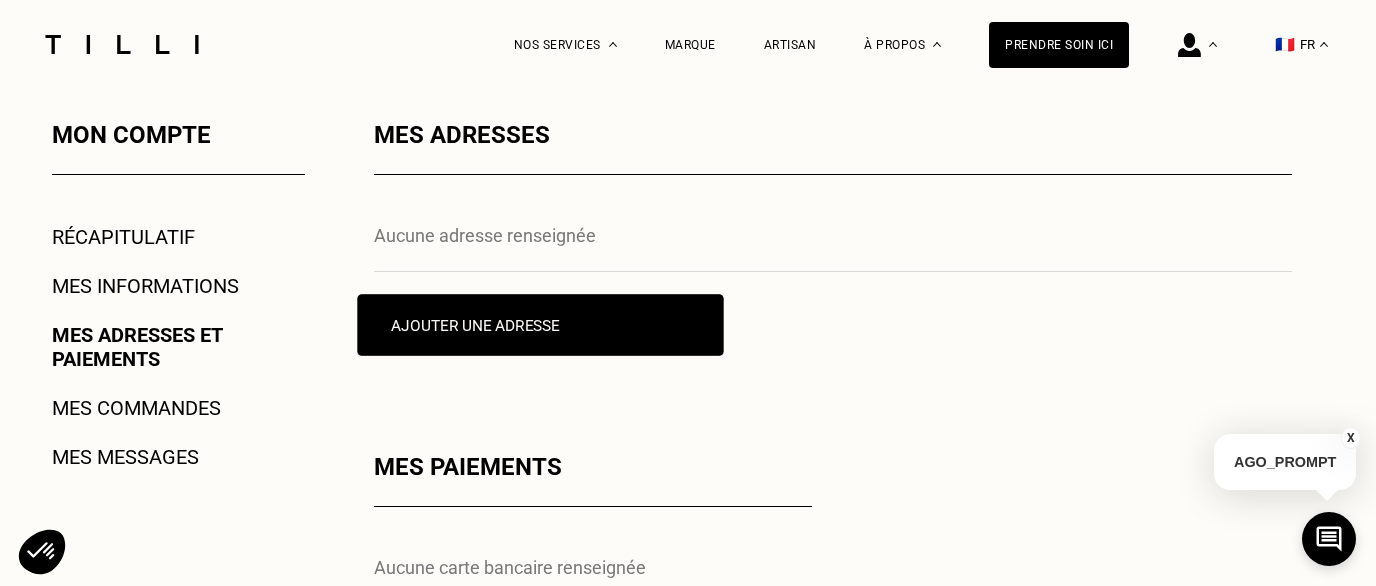 click on "Ajouter une adresse" at bounding box center [540, 325] 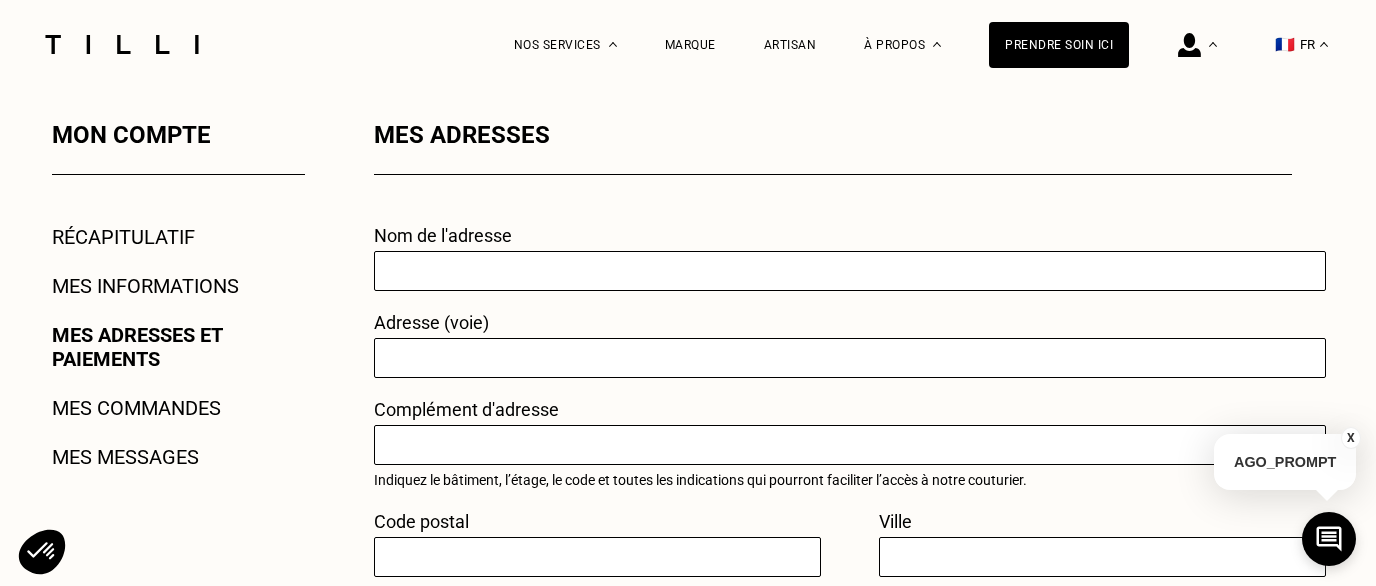 click at bounding box center (850, 271) 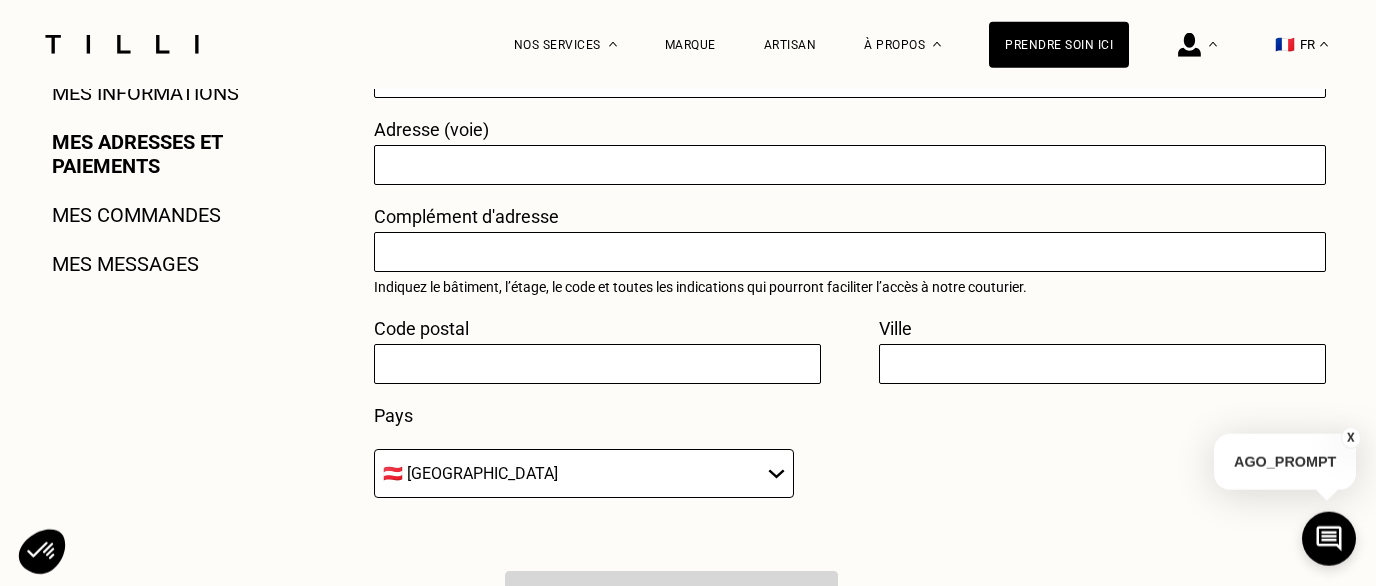 scroll, scrollTop: 537, scrollLeft: 0, axis: vertical 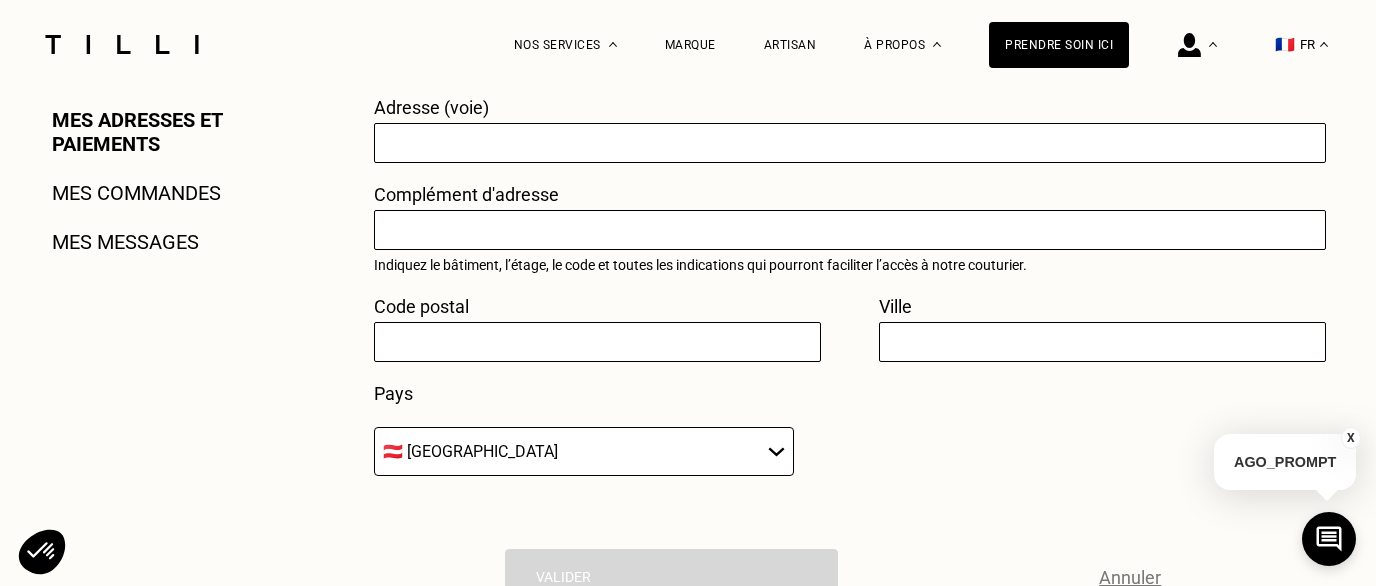 type on "Rue [PERSON_NAME]" 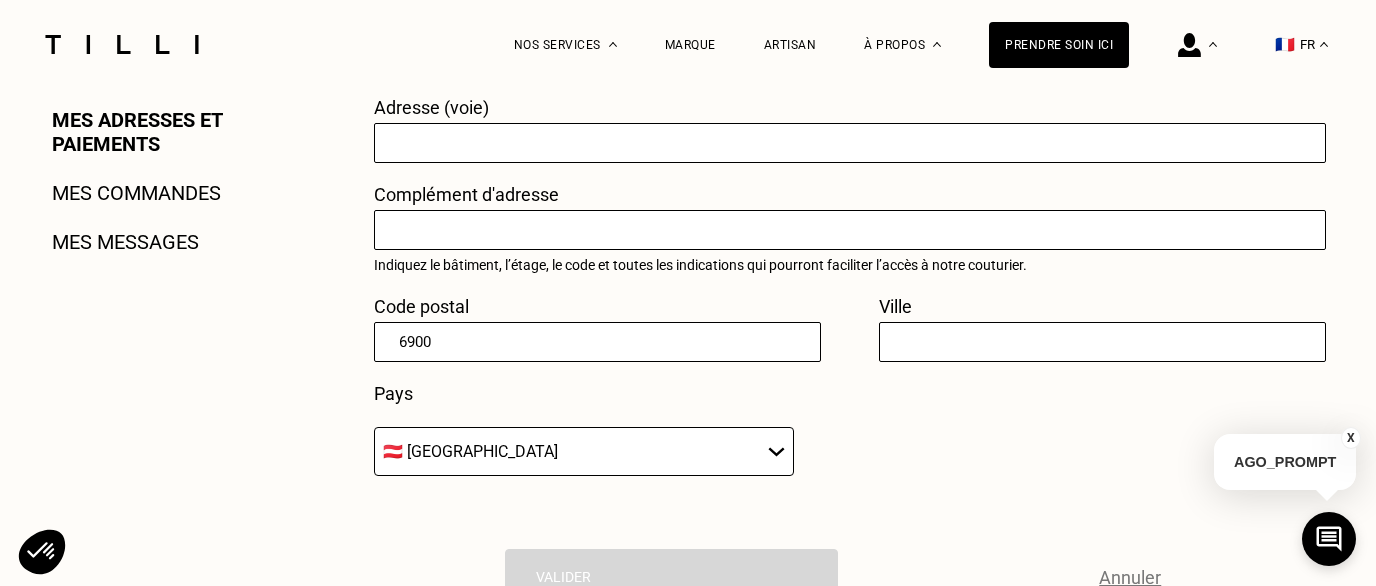 type on "69006" 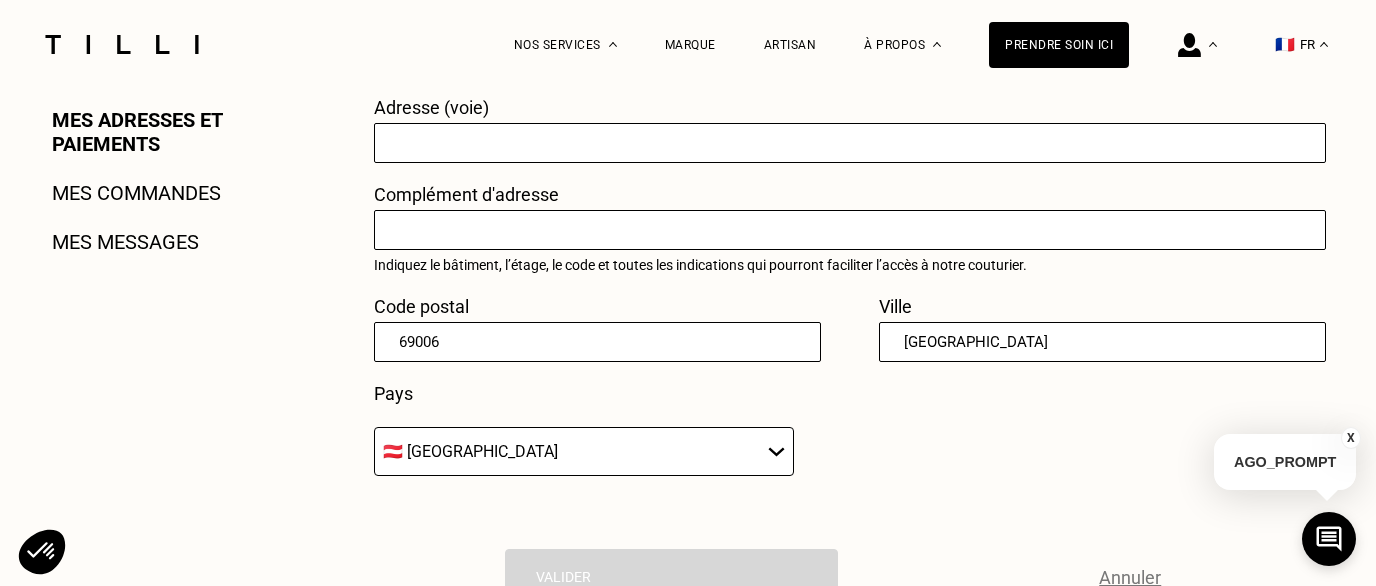 type on "69006" 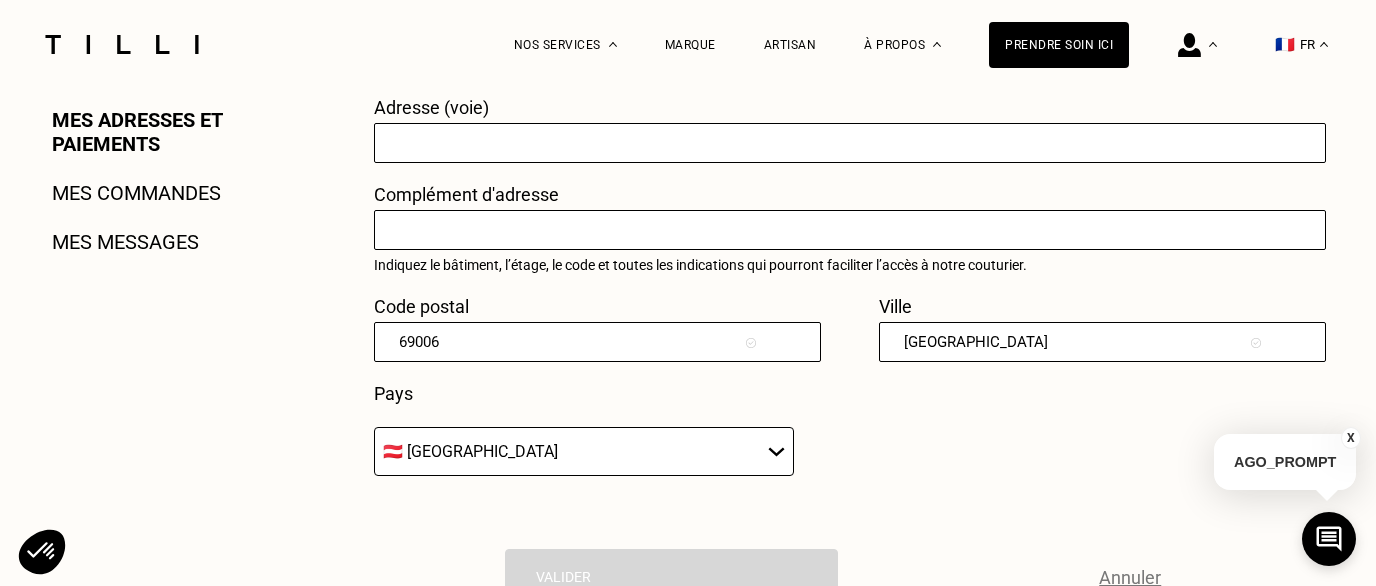 select on "FR" 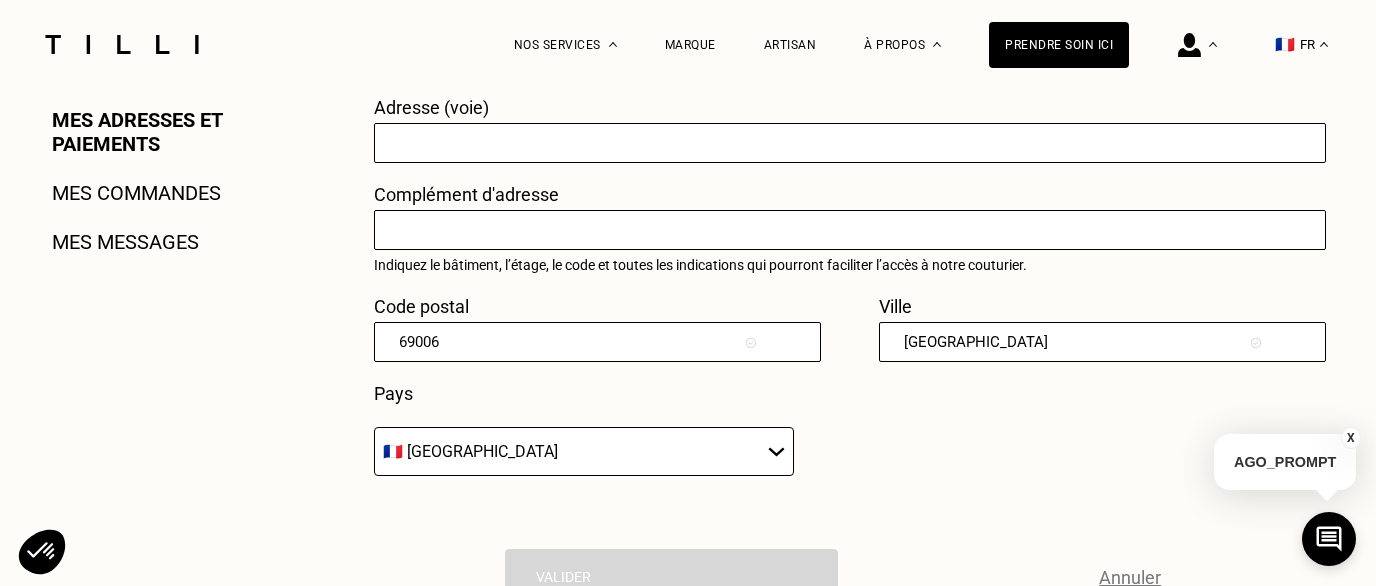click on "🇫🇷   [GEOGRAPHIC_DATA]" at bounding box center [0, 0] 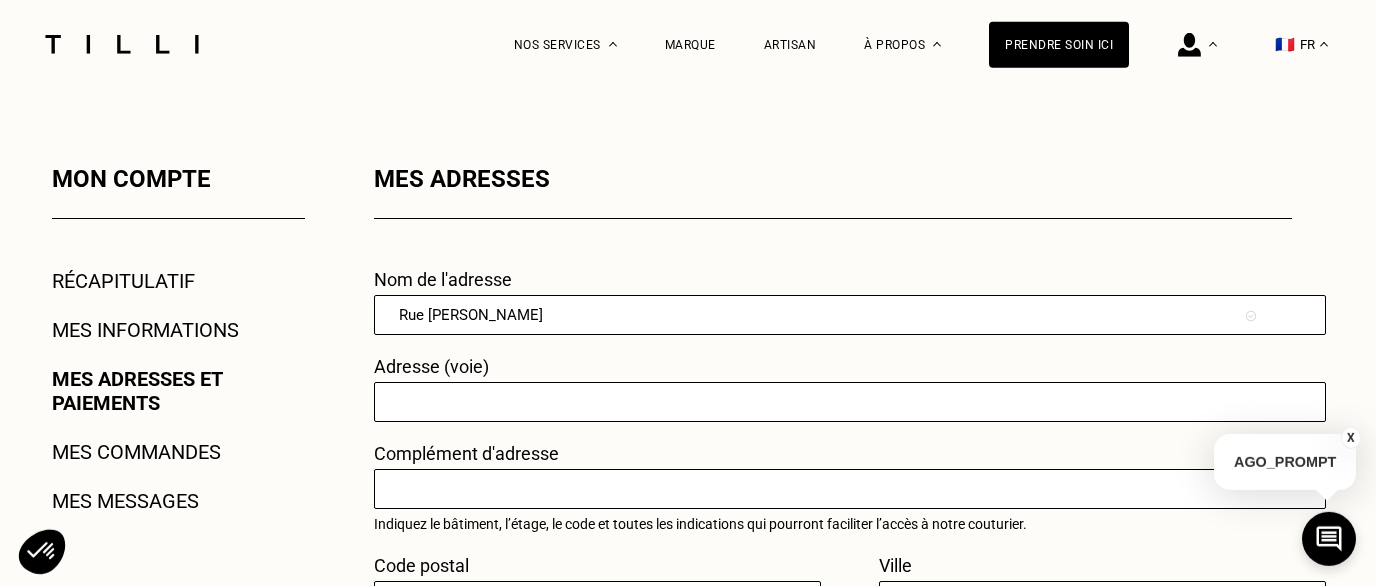 scroll, scrollTop: 215, scrollLeft: 0, axis: vertical 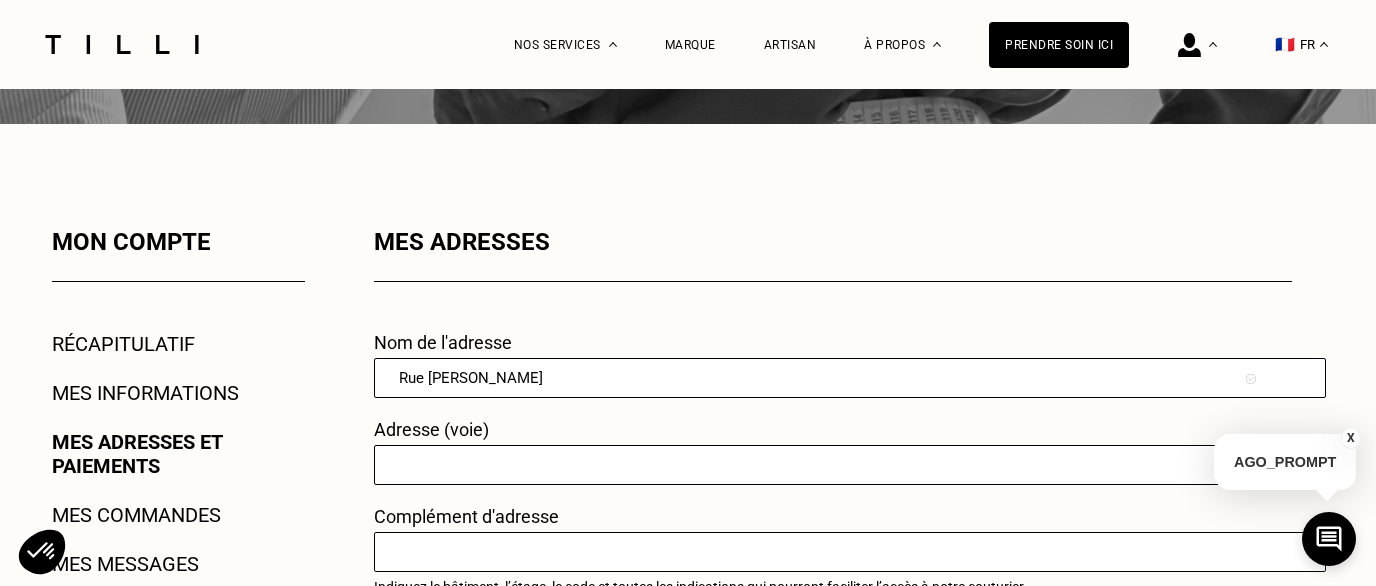 click on "Rue [PERSON_NAME]" at bounding box center (850, 378) 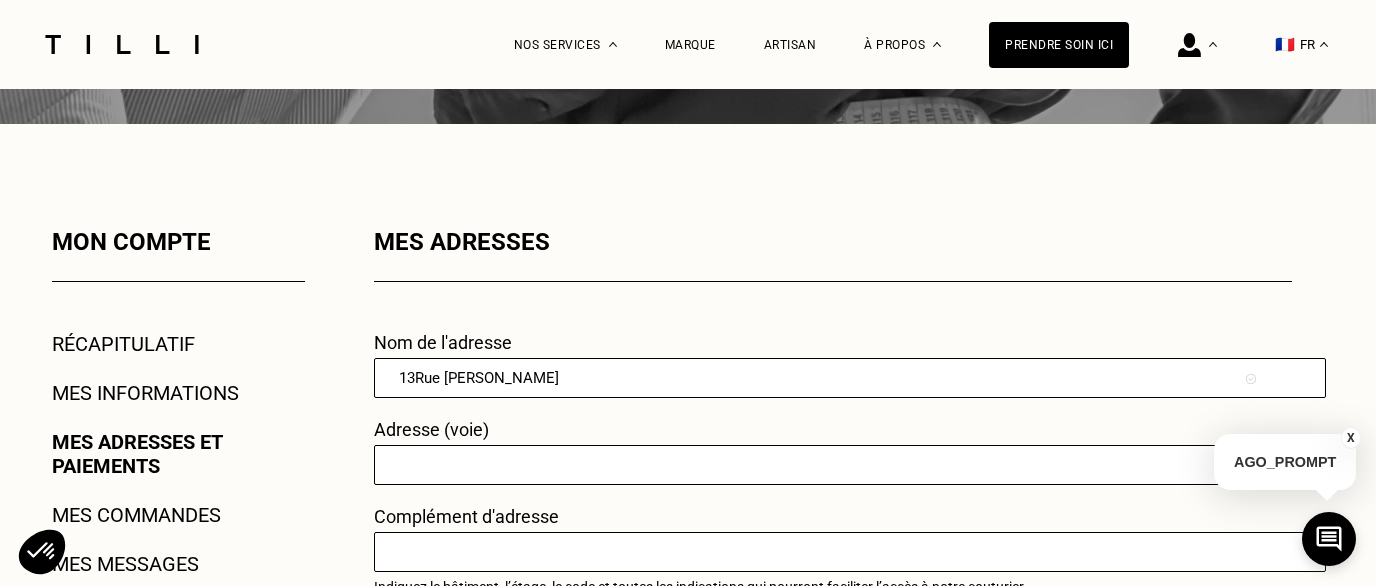 type on "[STREET_ADDRESS][PERSON_NAME]" 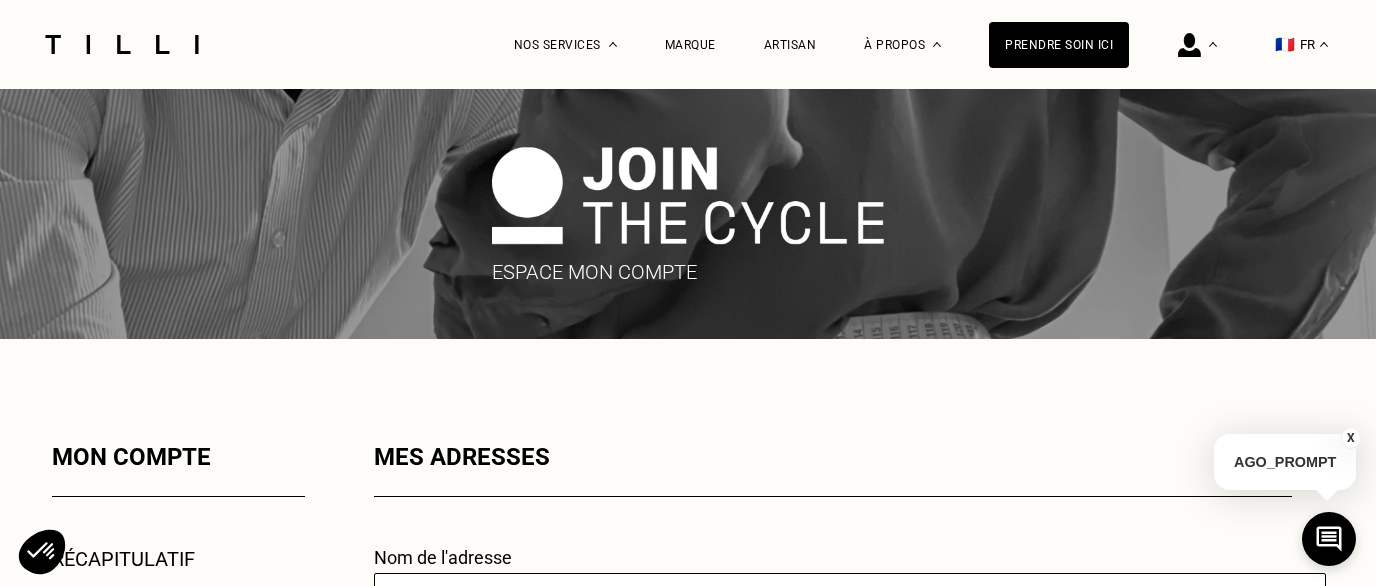 scroll, scrollTop: 322, scrollLeft: 0, axis: vertical 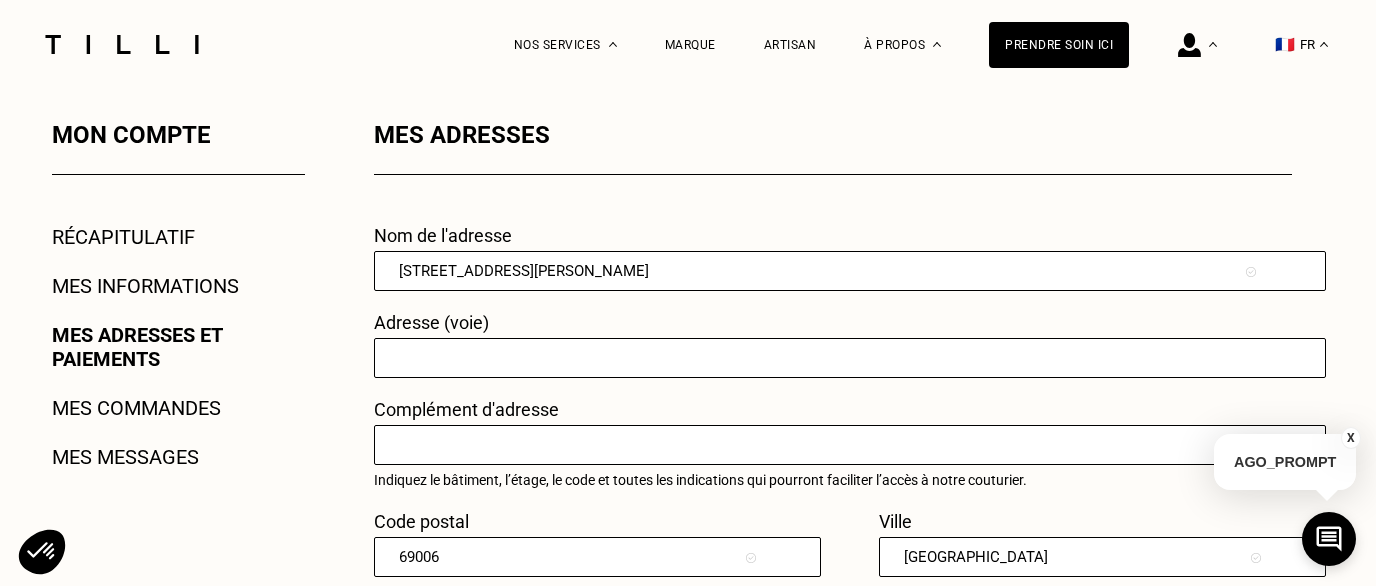 drag, startPoint x: 552, startPoint y: 267, endPoint x: 359, endPoint y: 266, distance: 193.0026 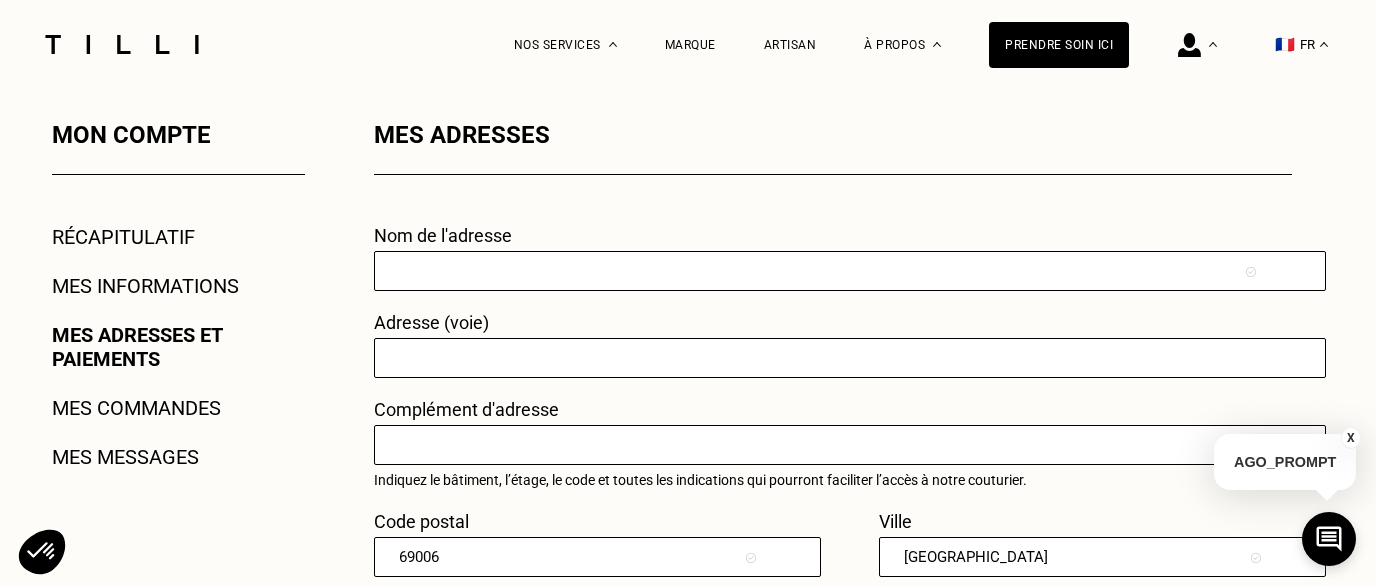 type 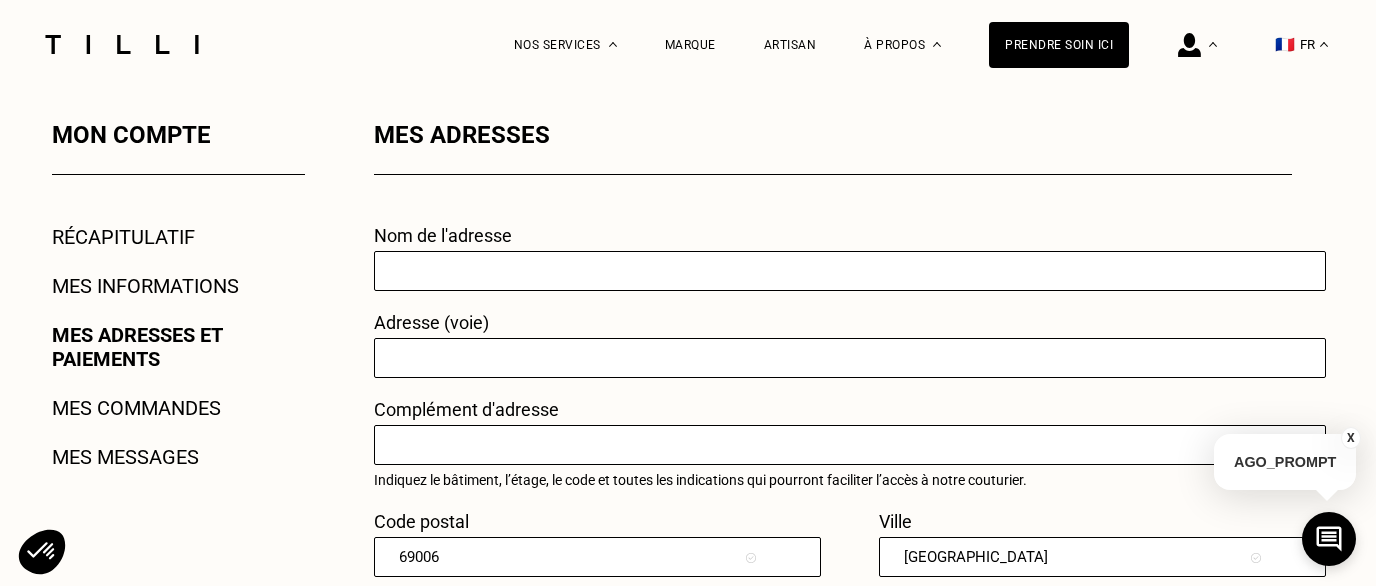 click at bounding box center [850, 358] 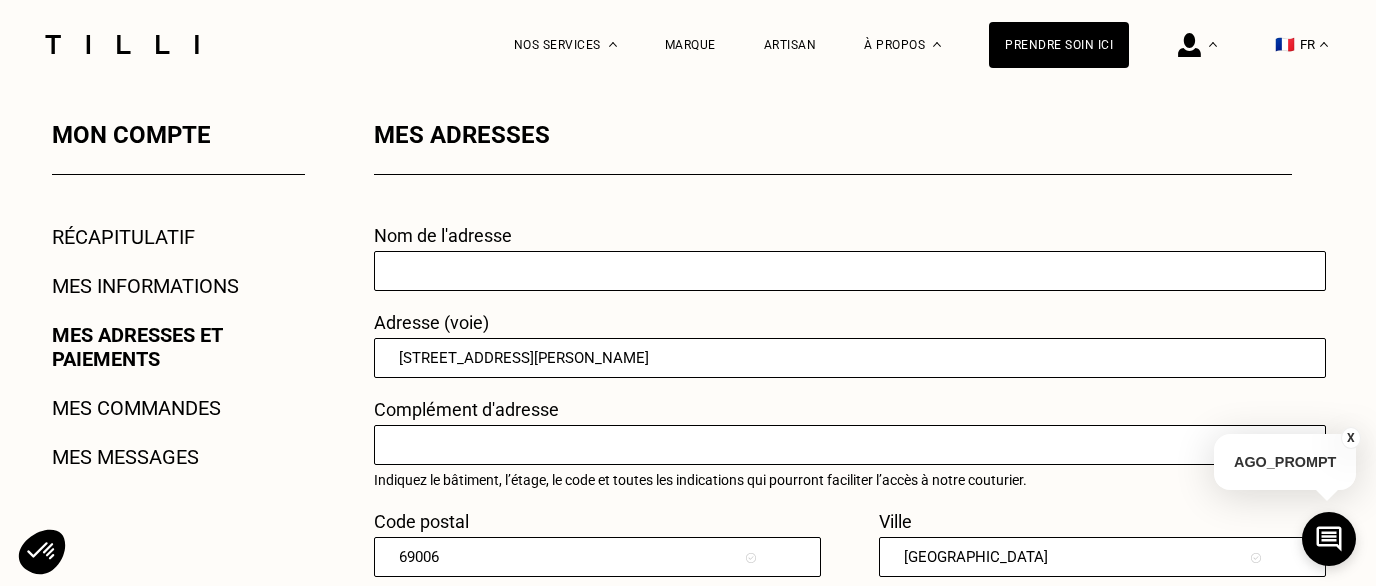 type on "[STREET_ADDRESS][PERSON_NAME]" 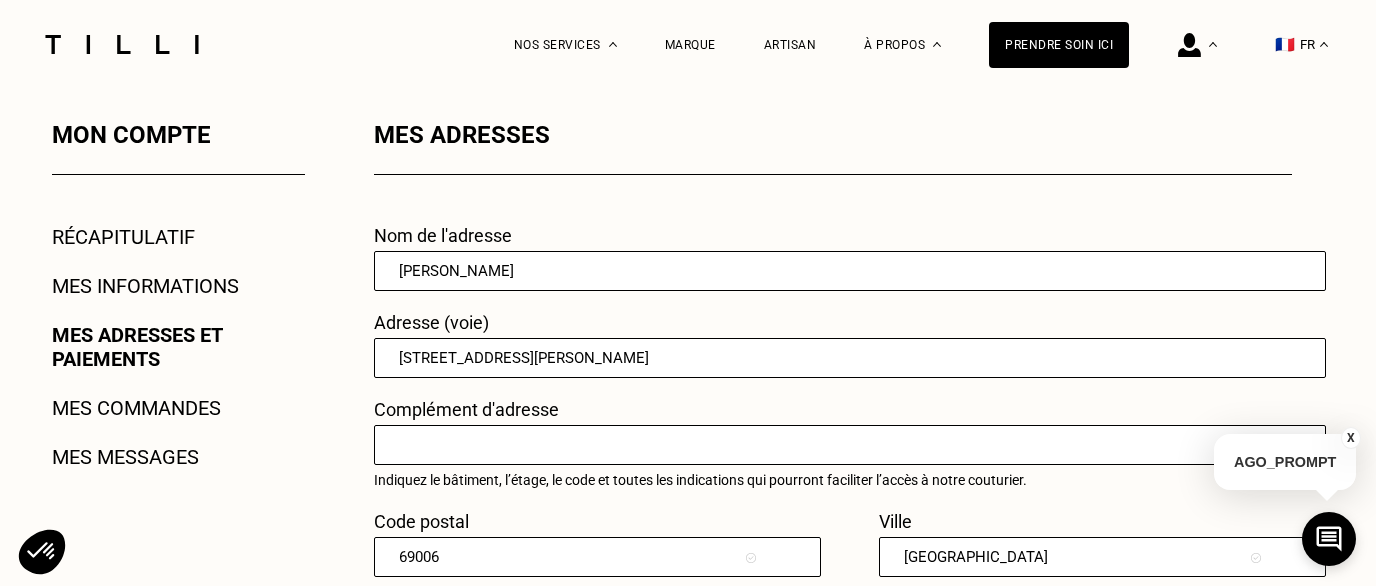 type on "[STREET_ADDRESS][PERSON_NAME]" 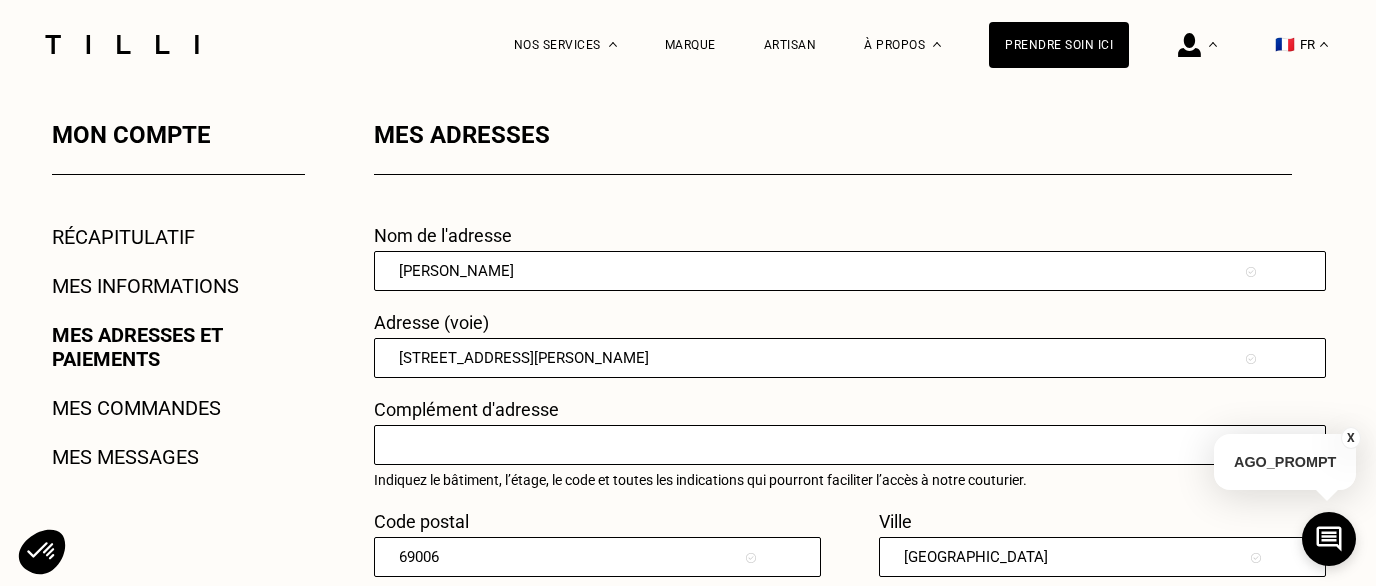 drag, startPoint x: 494, startPoint y: 272, endPoint x: 356, endPoint y: 272, distance: 138 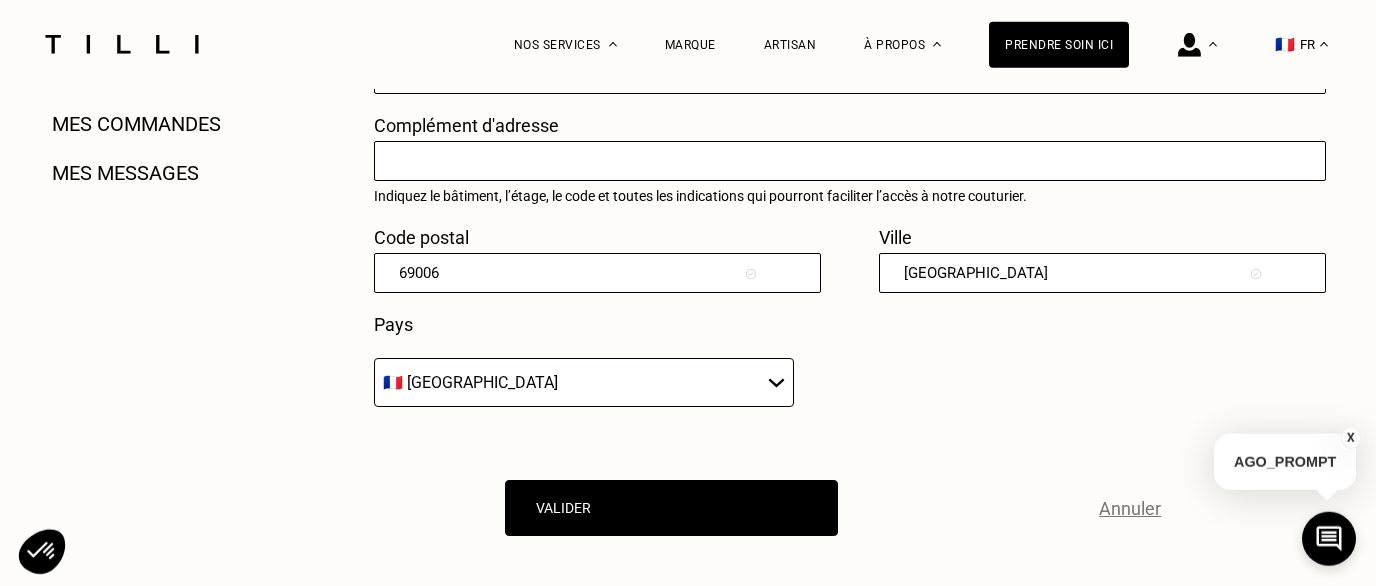 scroll, scrollTop: 752, scrollLeft: 0, axis: vertical 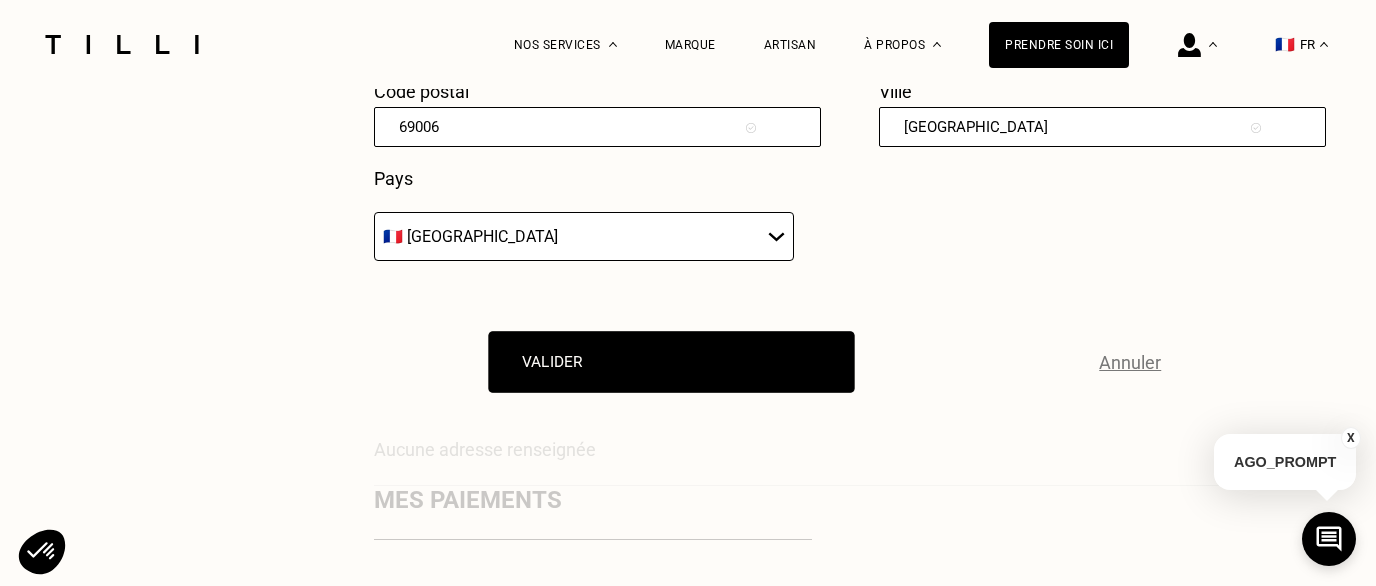 type on "[PERSON_NAME]" 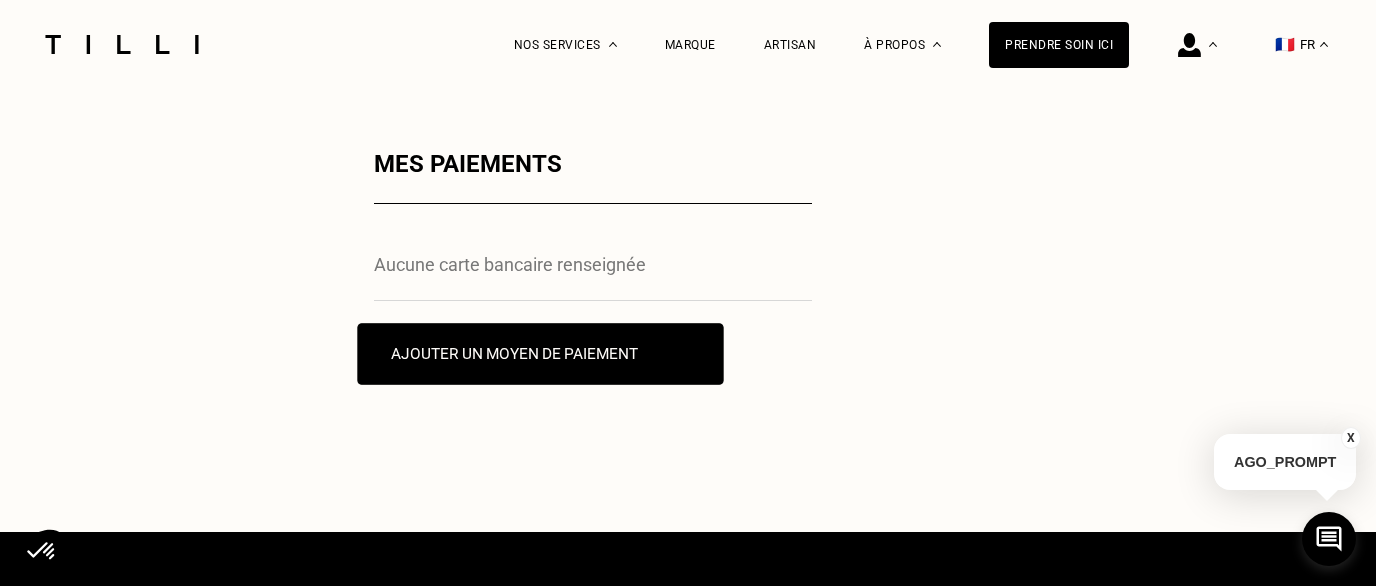 click on "Ajouter un moyen de paiement" at bounding box center (540, 354) 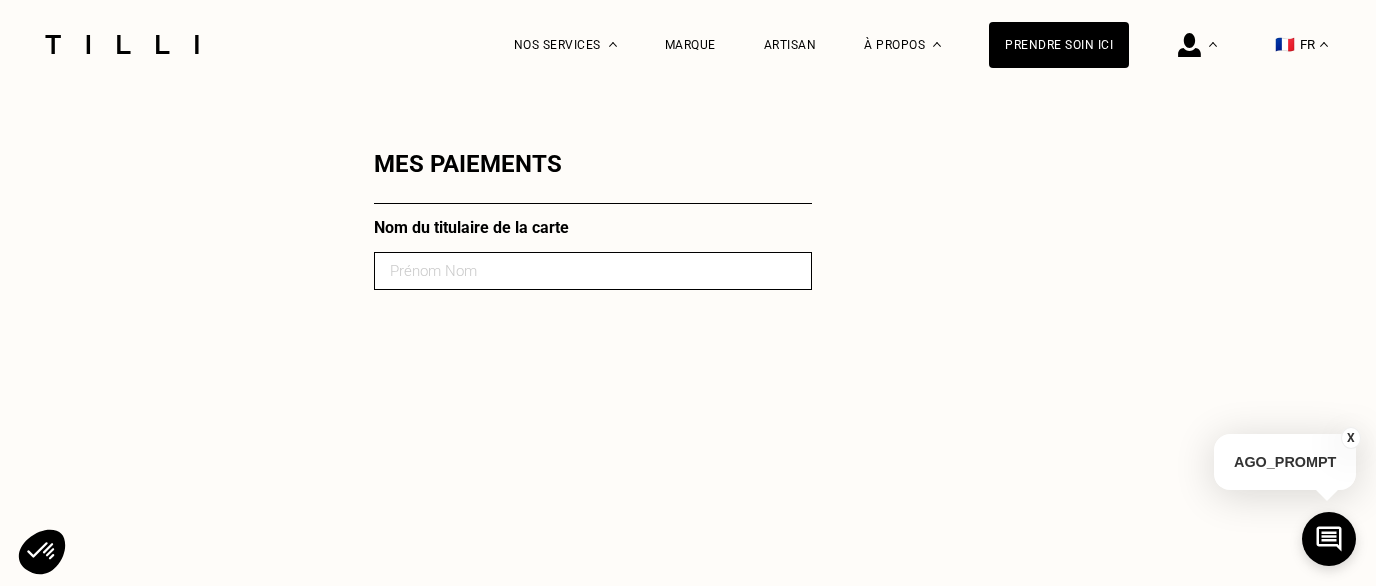 click at bounding box center (593, 271) 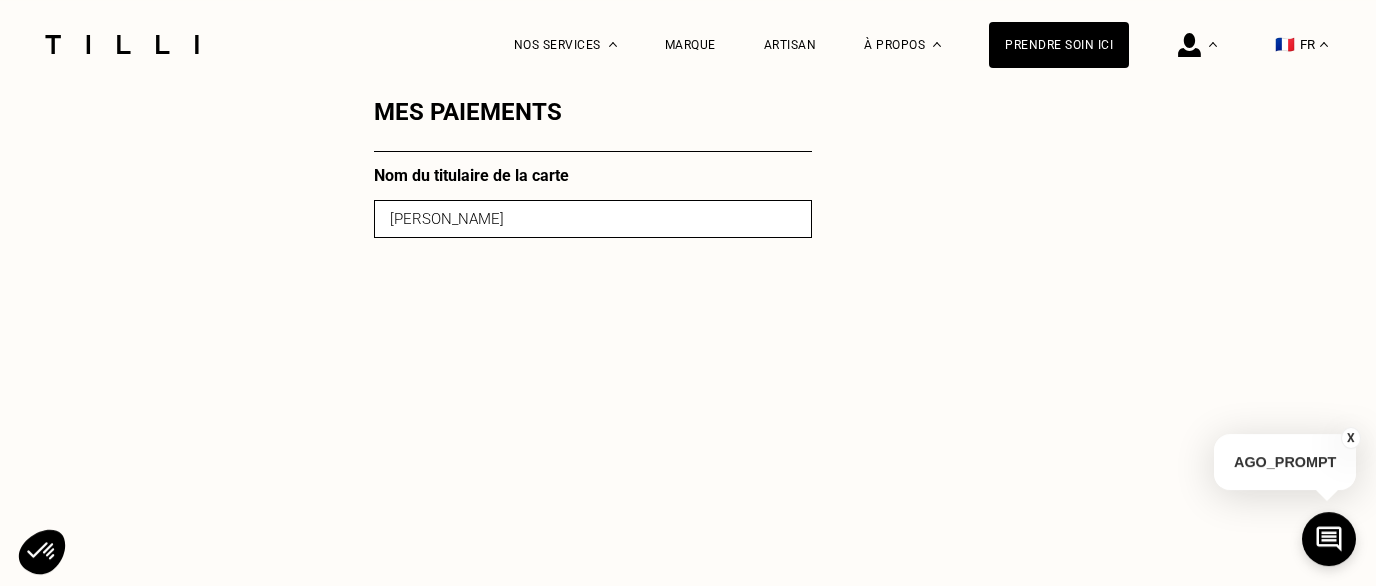 scroll, scrollTop: 860, scrollLeft: 0, axis: vertical 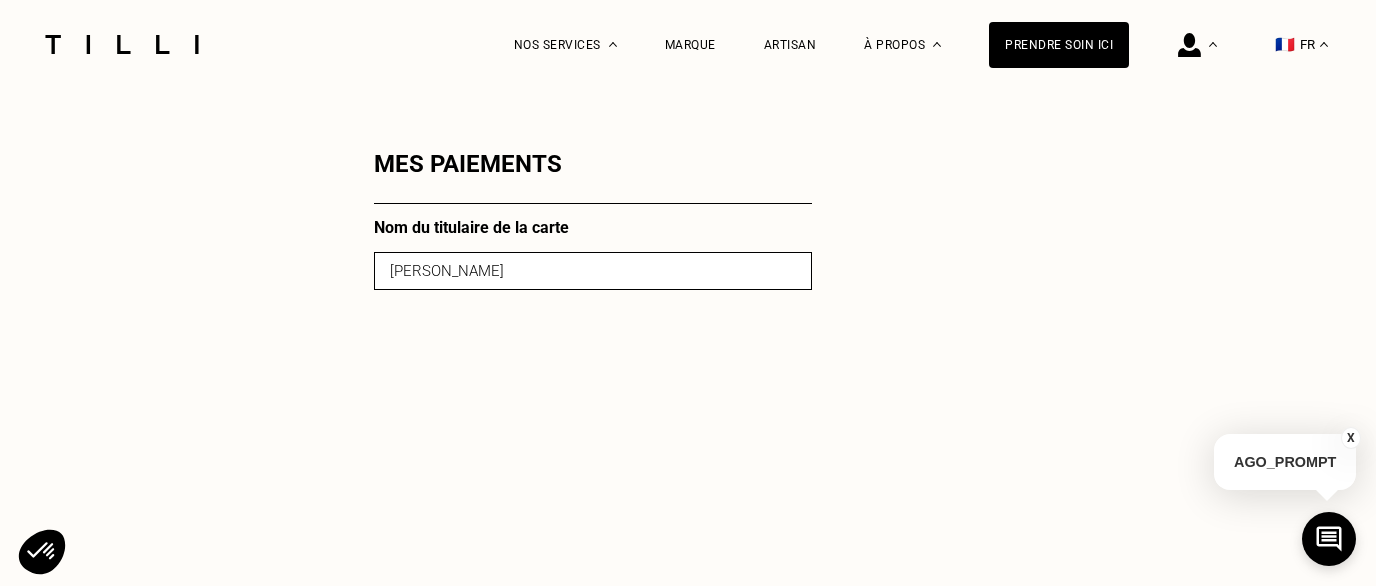 drag, startPoint x: 365, startPoint y: 255, endPoint x: 320, endPoint y: 258, distance: 45.099888 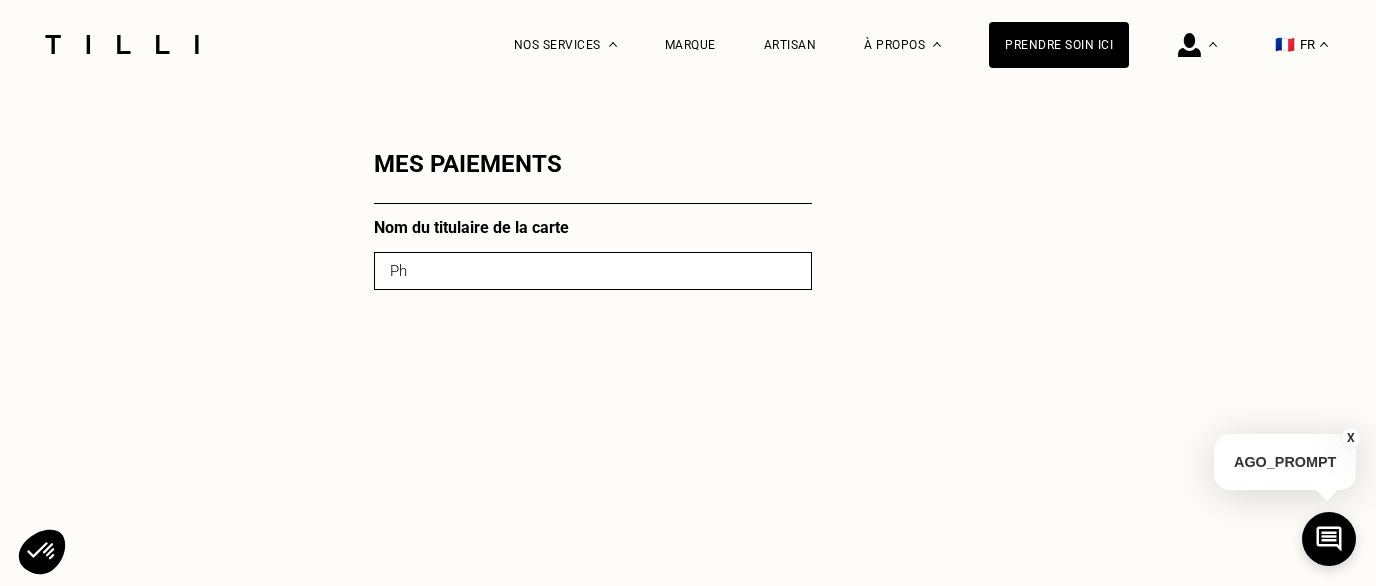 type on "P" 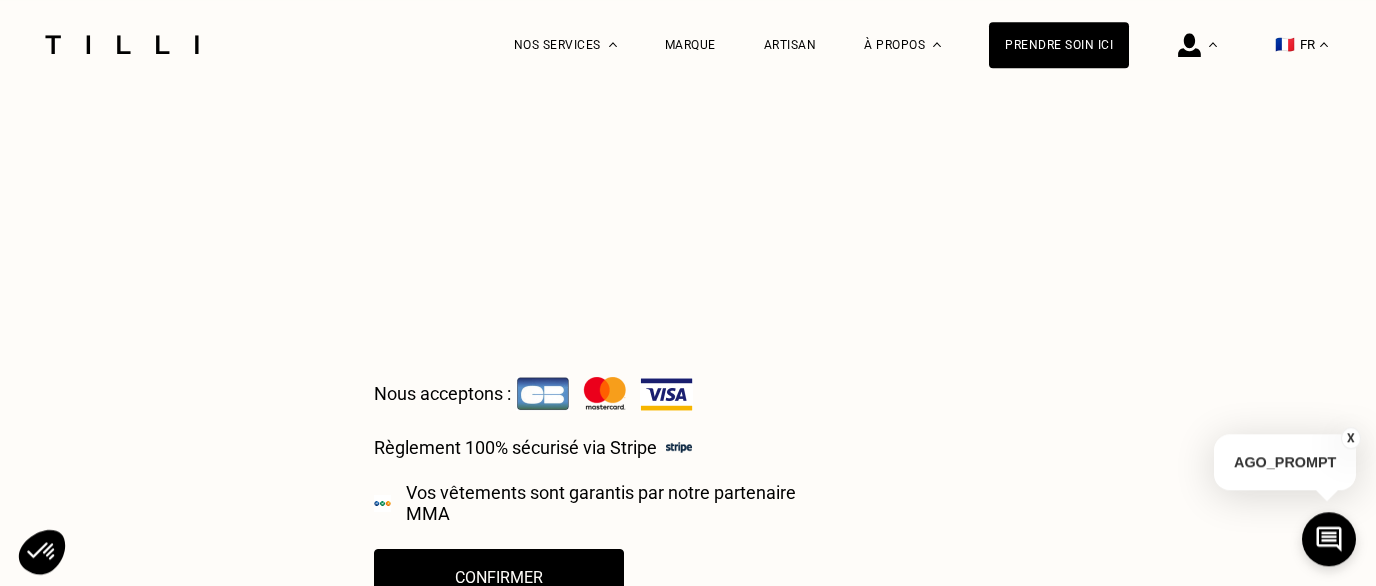 scroll, scrollTop: 1612, scrollLeft: 0, axis: vertical 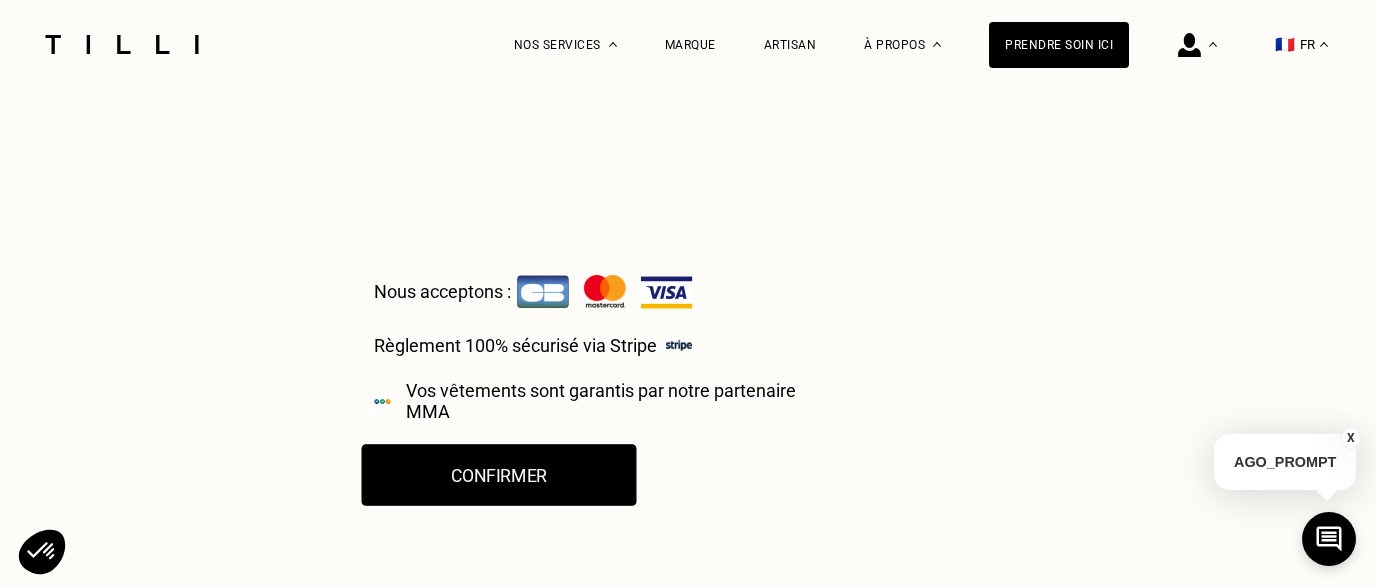 type on "[PERSON_NAME]" 